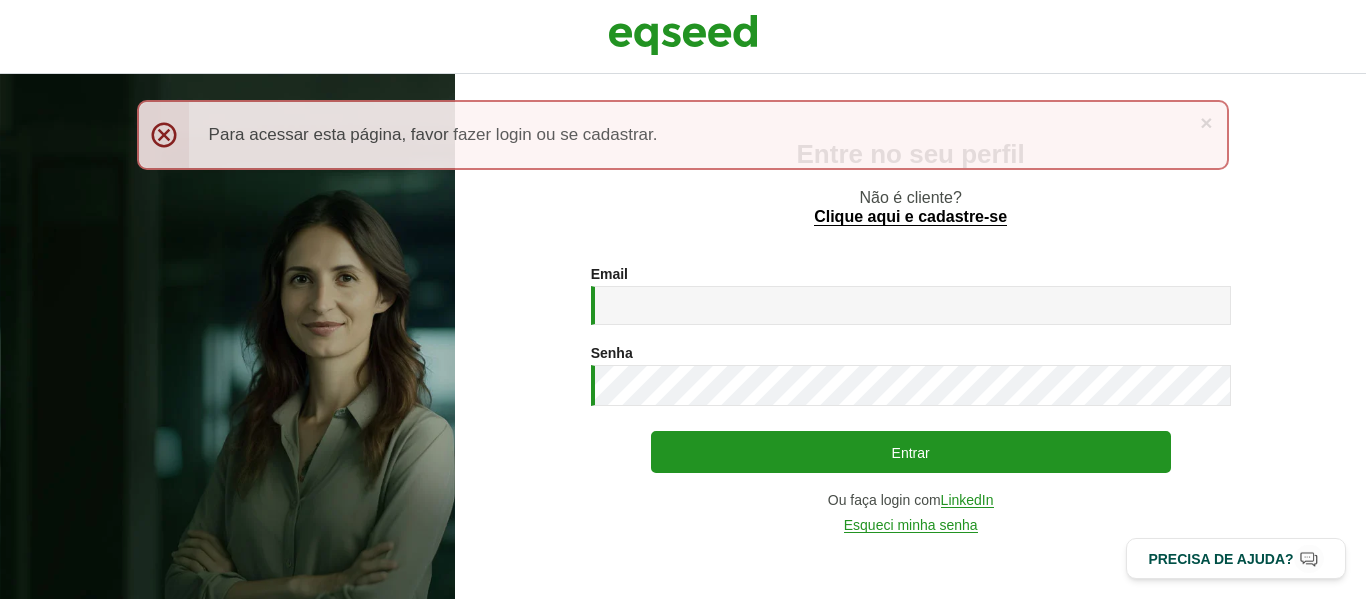 scroll, scrollTop: 0, scrollLeft: 0, axis: both 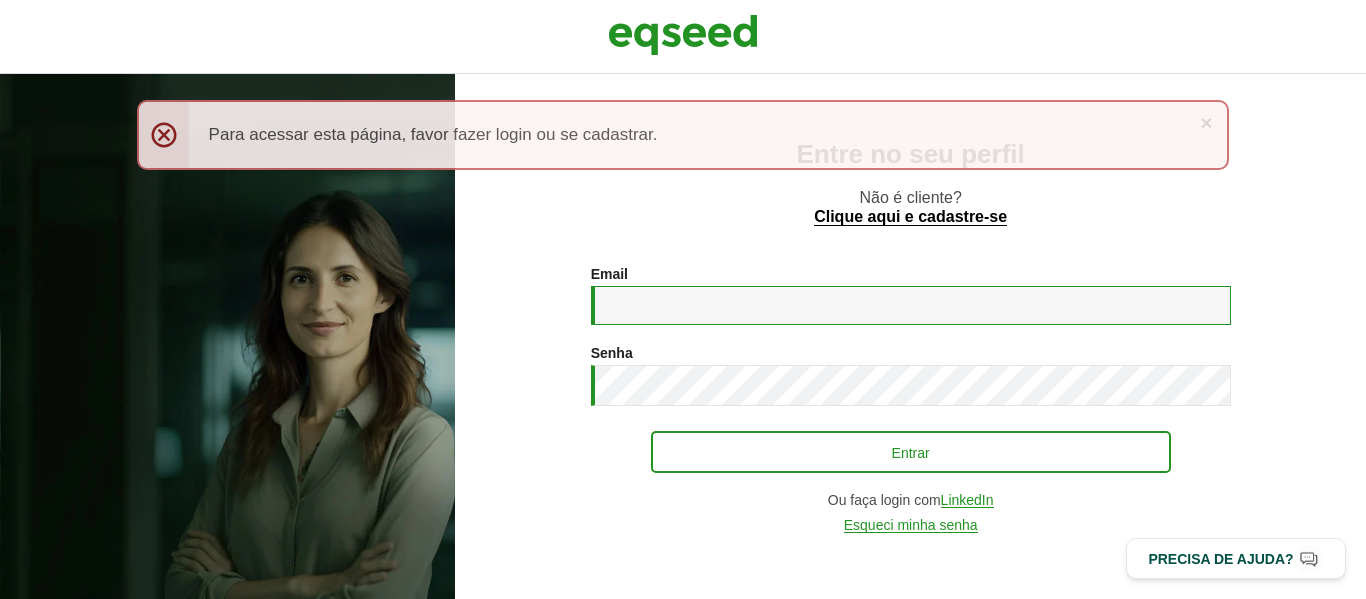 type on "**********" 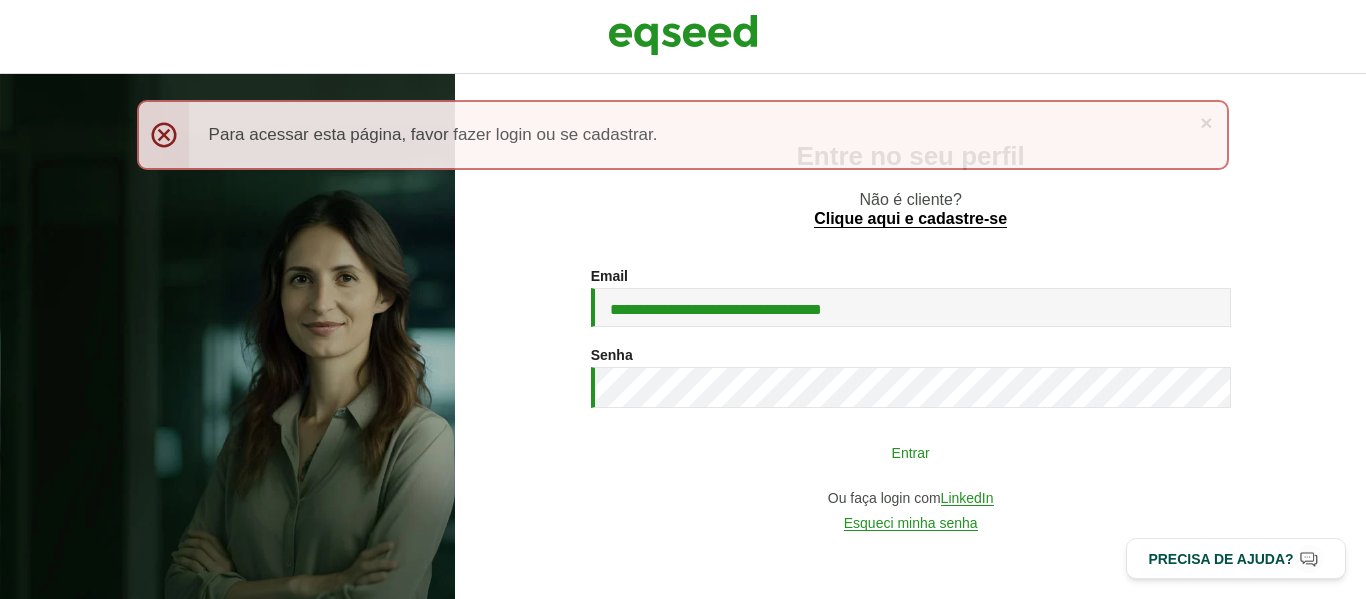click on "Entrar" at bounding box center (911, 452) 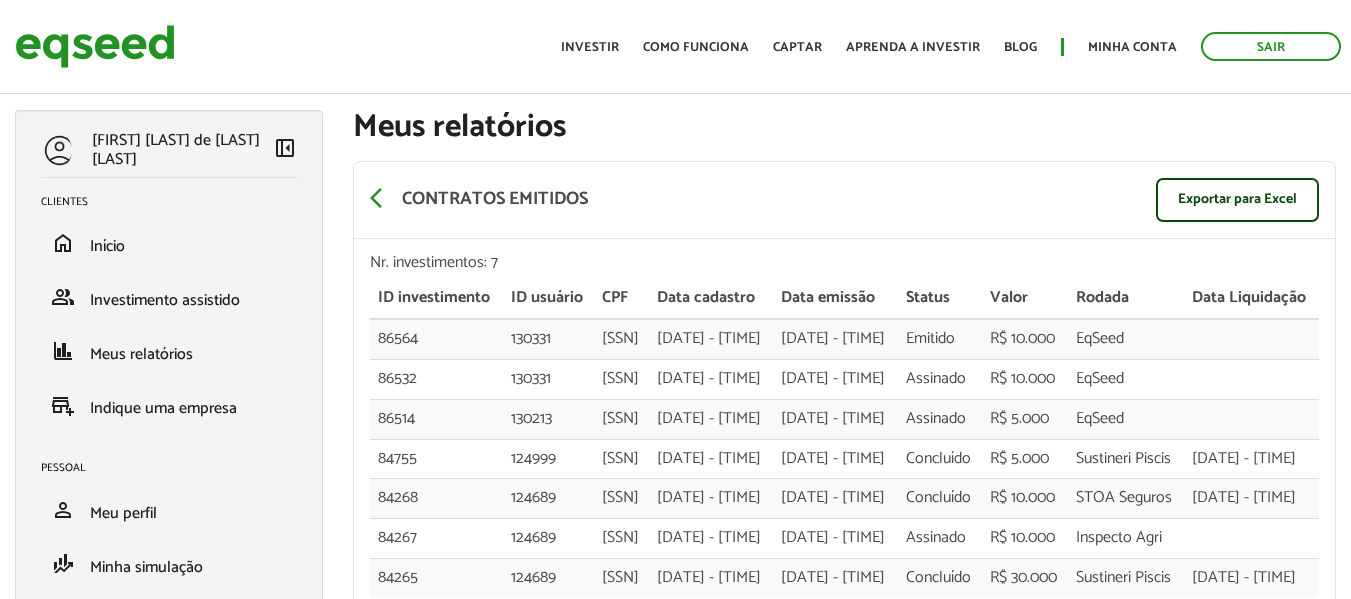 scroll, scrollTop: 0, scrollLeft: 0, axis: both 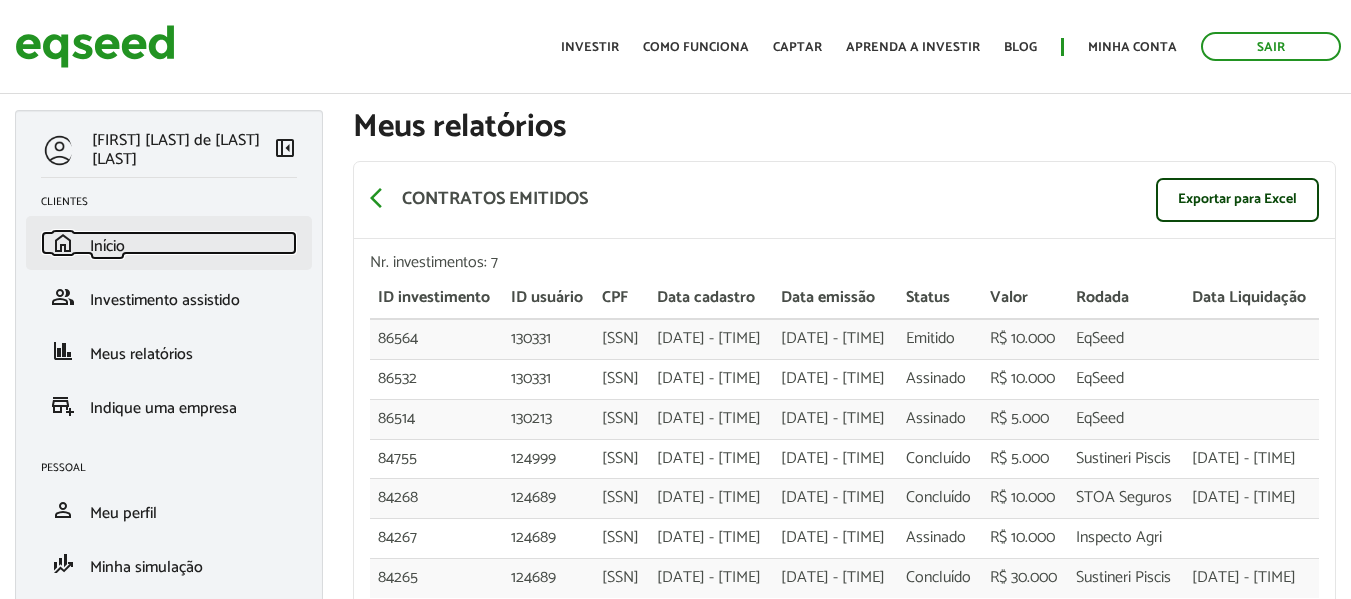 click on "home Início" at bounding box center [169, 243] 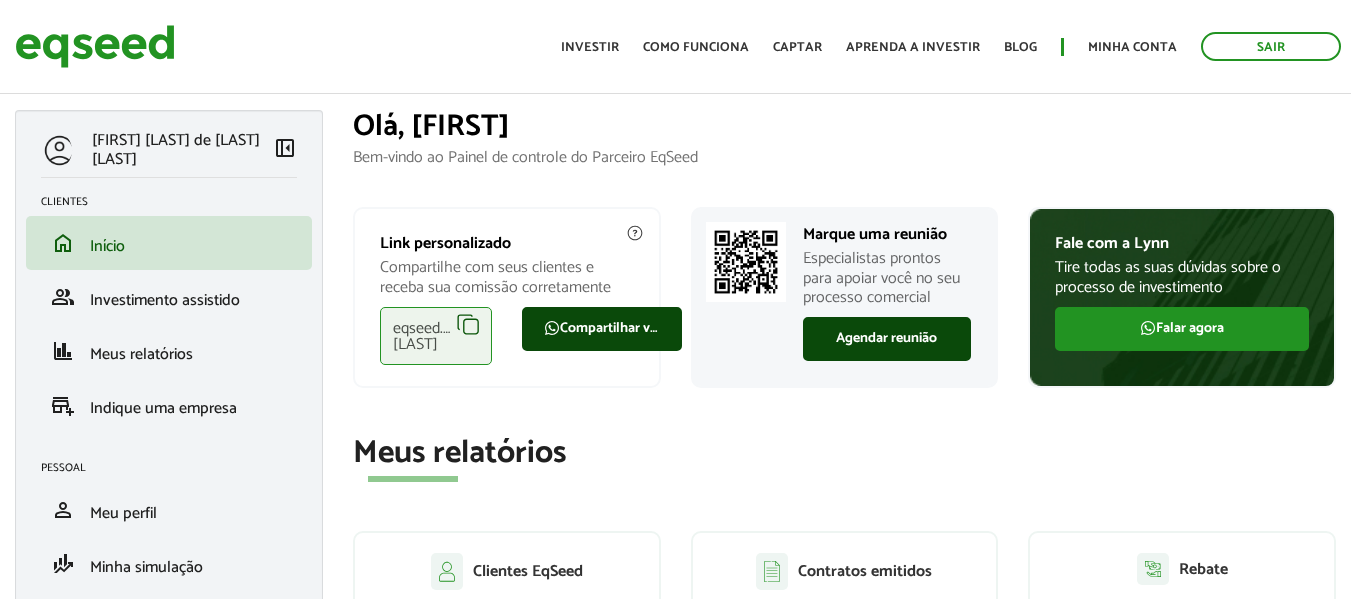 scroll, scrollTop: 0, scrollLeft: 0, axis: both 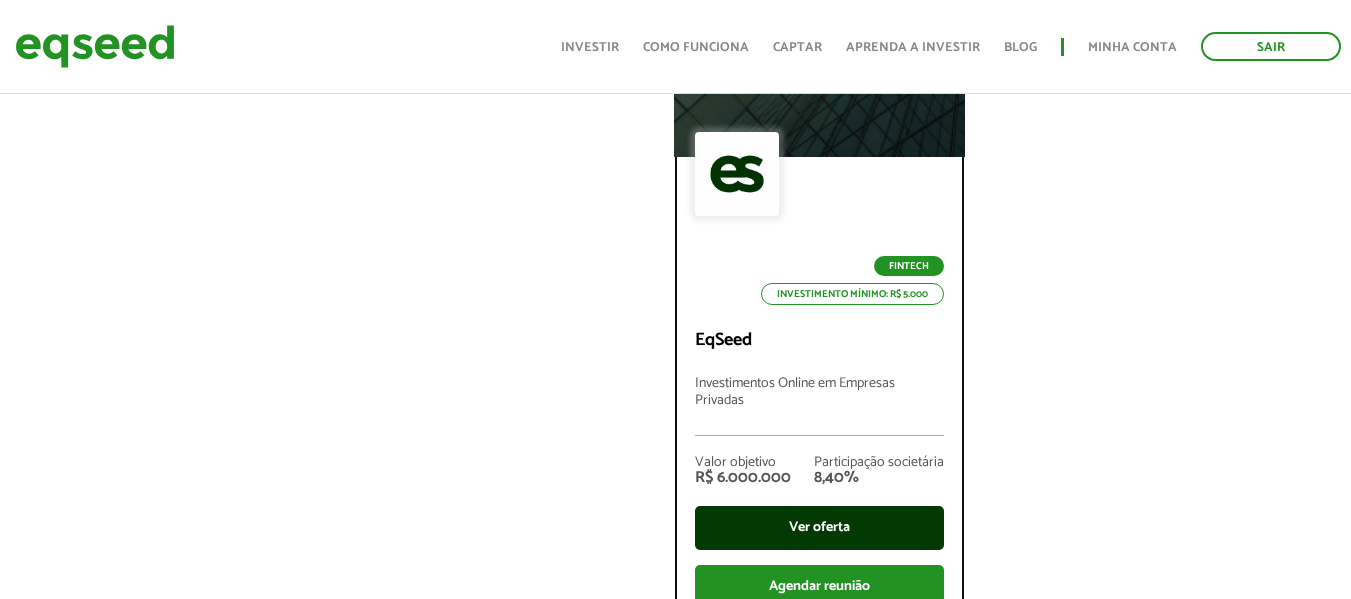 click on "Ver oferta" at bounding box center (819, 528) 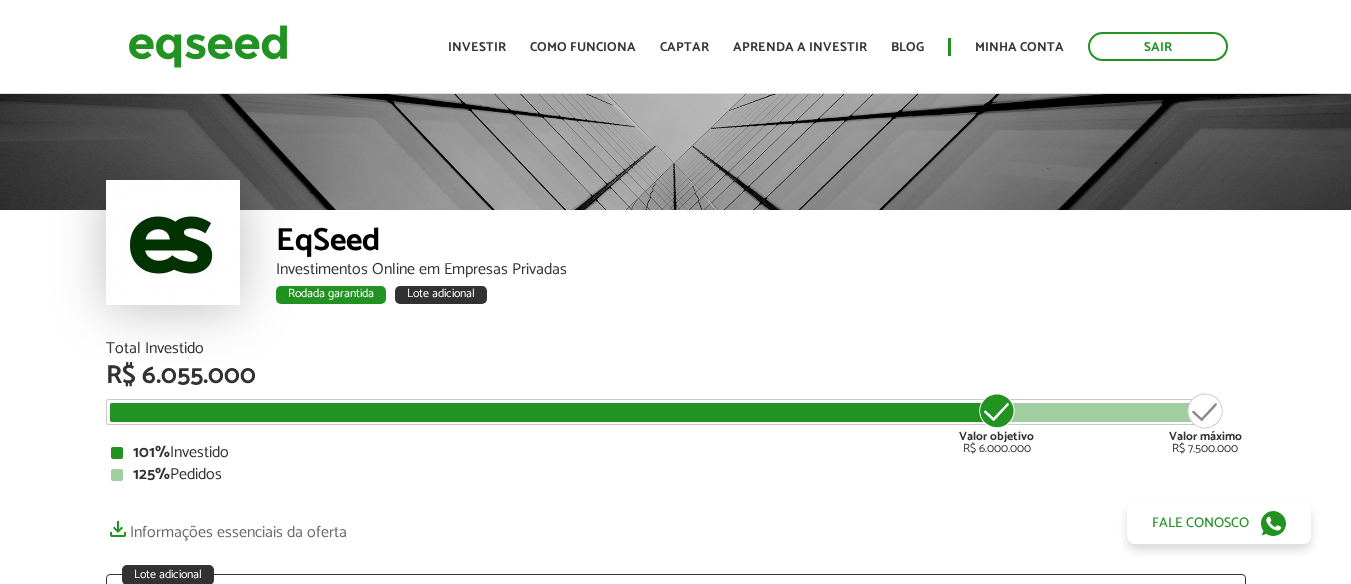 scroll, scrollTop: 0, scrollLeft: 0, axis: both 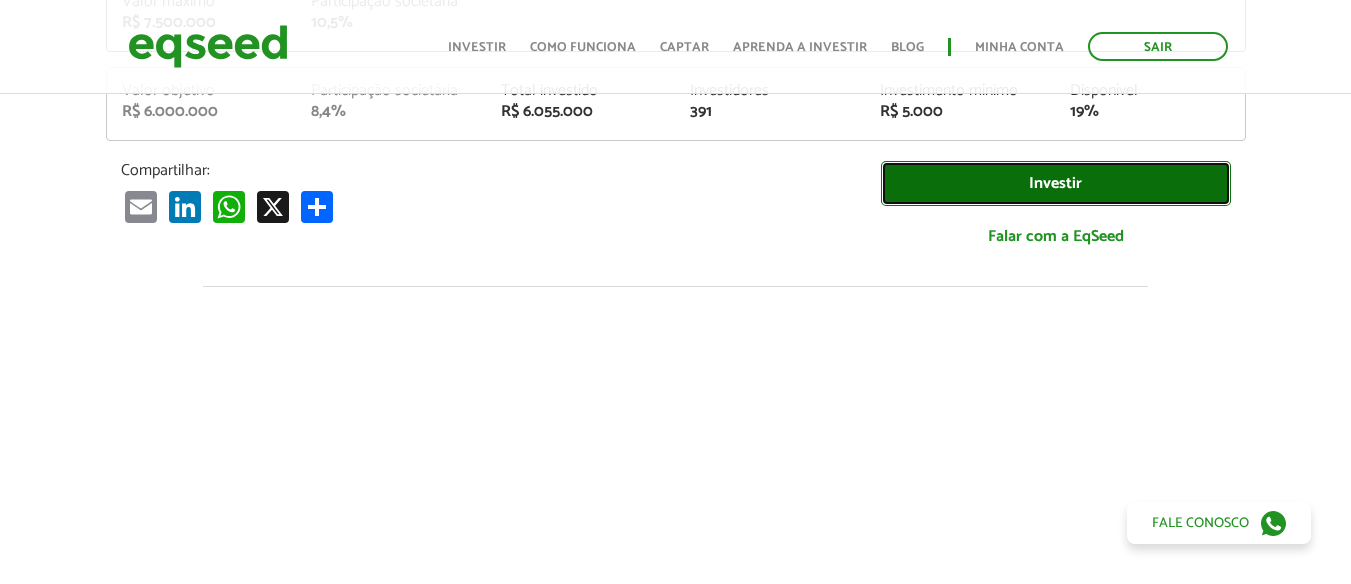 click on "Investir" at bounding box center (1056, 183) 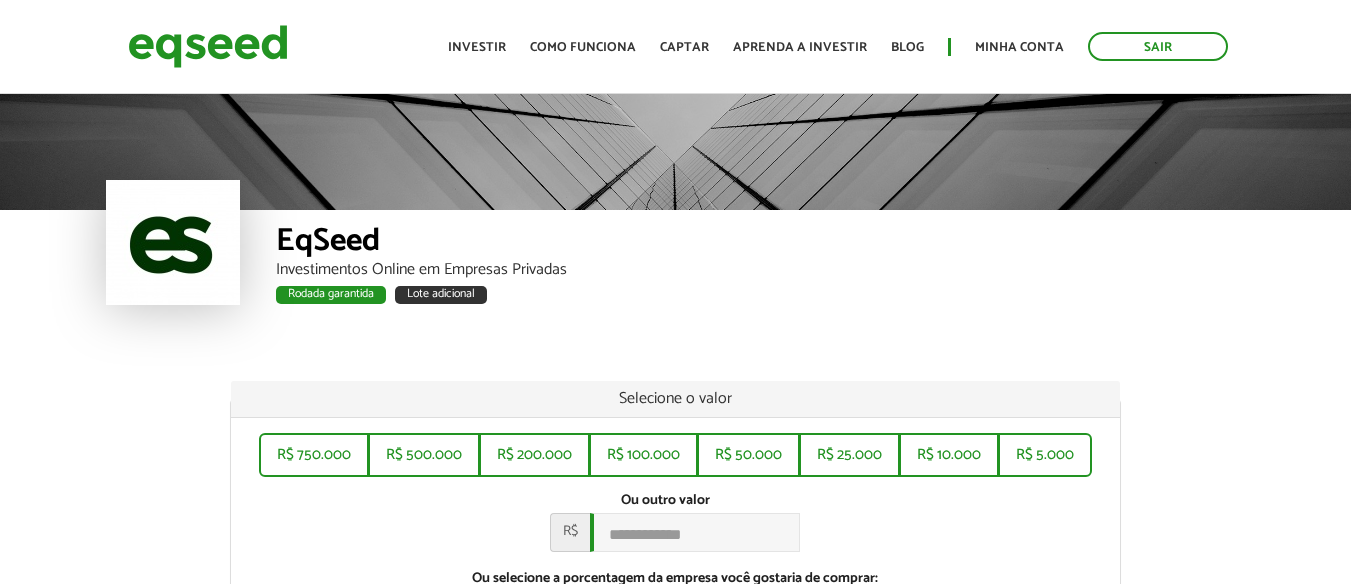 scroll, scrollTop: 0, scrollLeft: 0, axis: both 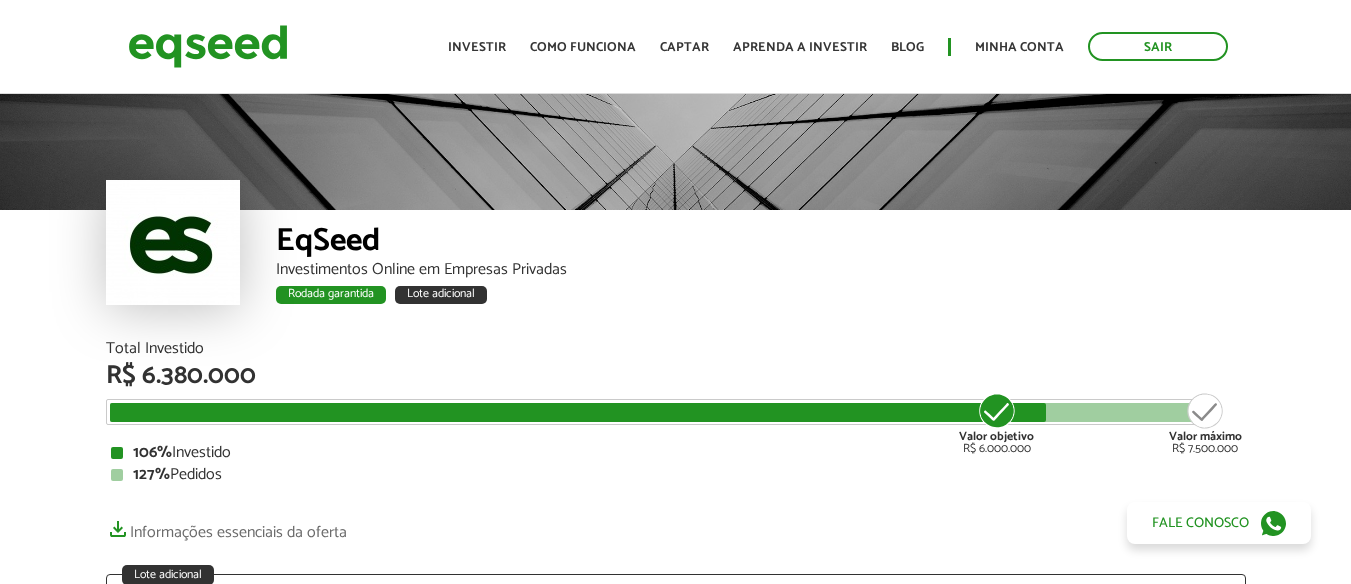 click at bounding box center [173, 242] 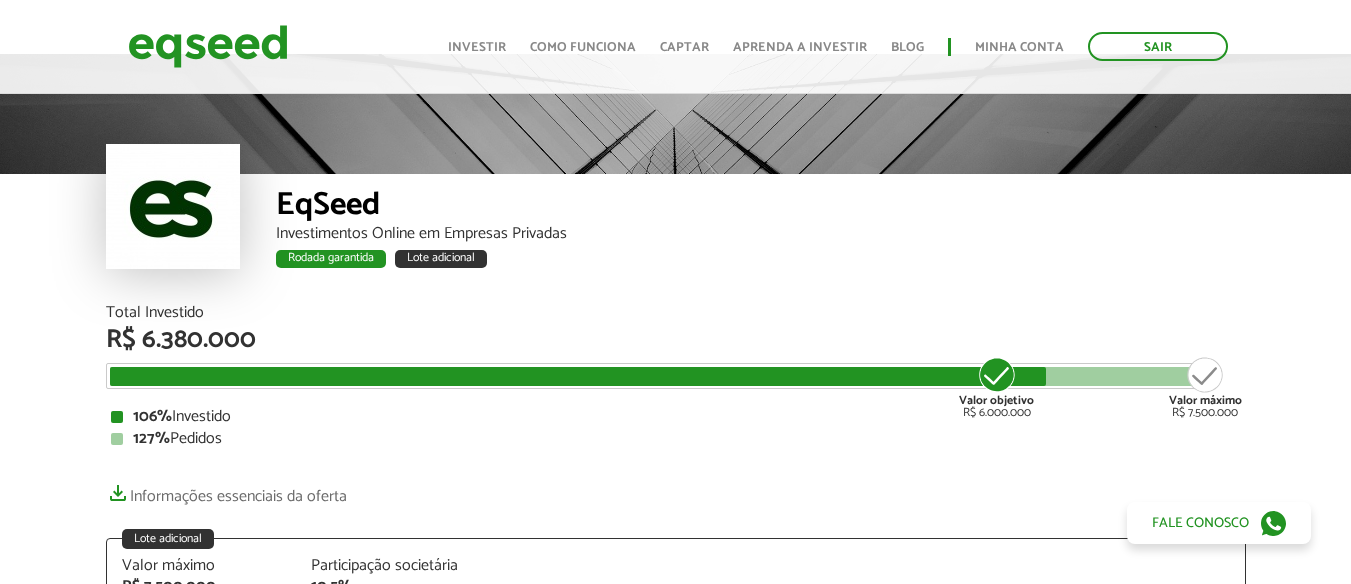 scroll, scrollTop: 0, scrollLeft: 0, axis: both 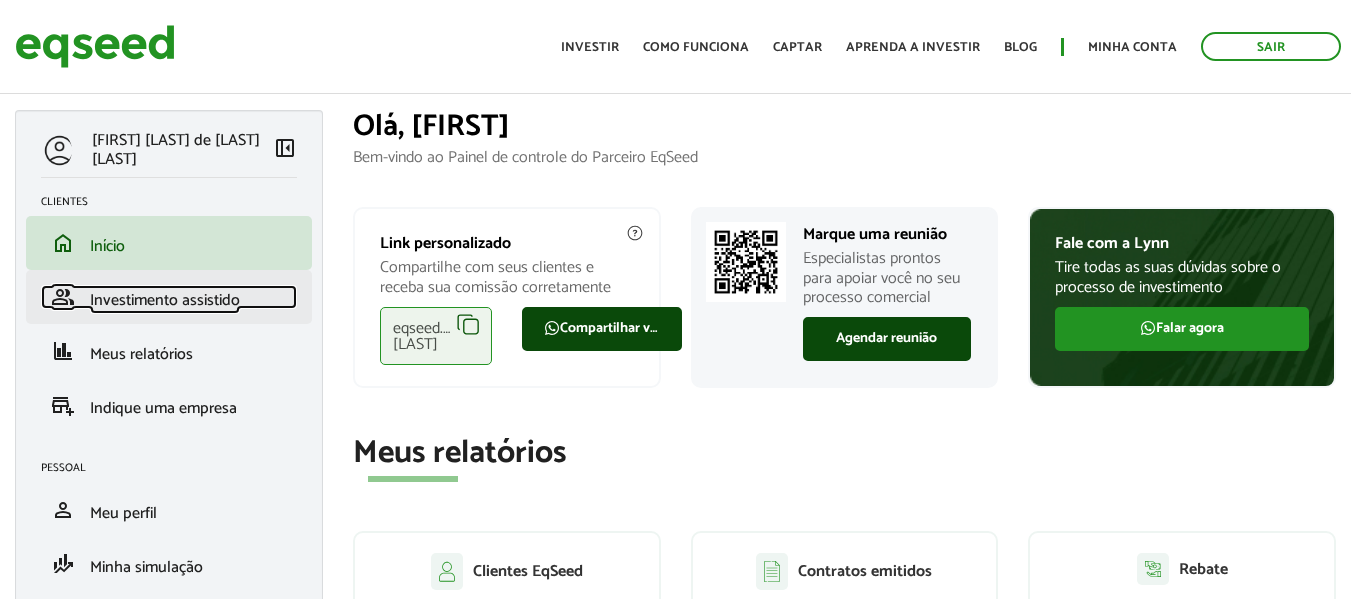 click on "Investimento assistido" at bounding box center [165, 300] 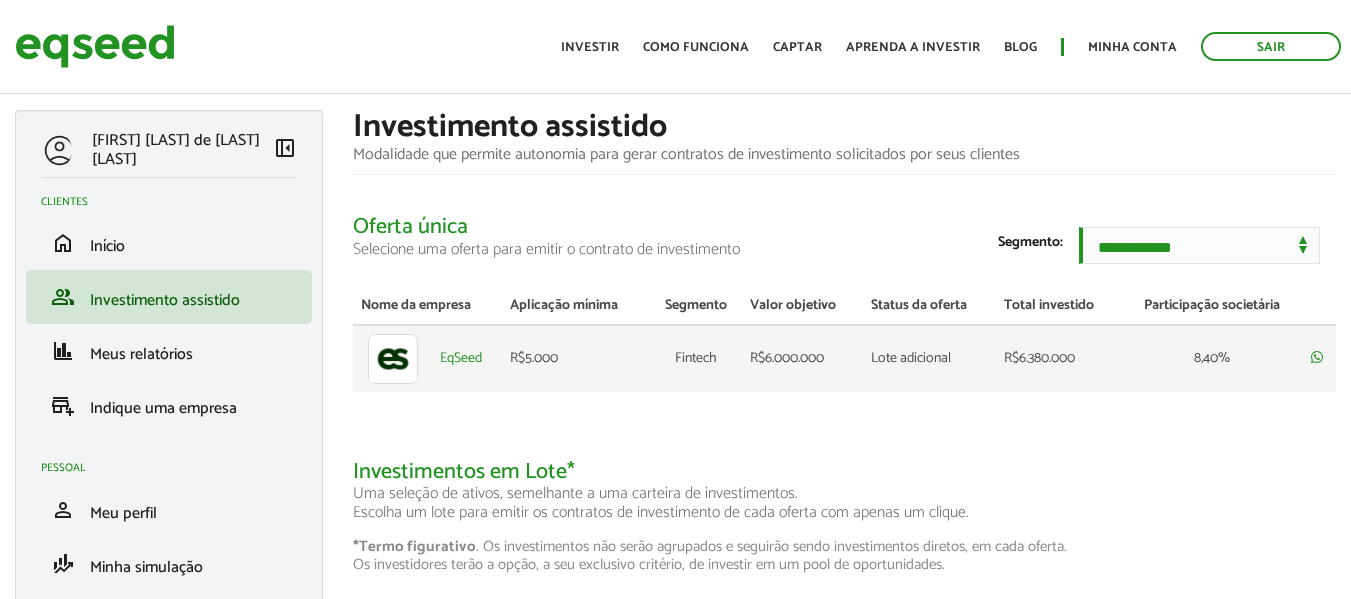 scroll, scrollTop: 0, scrollLeft: 0, axis: both 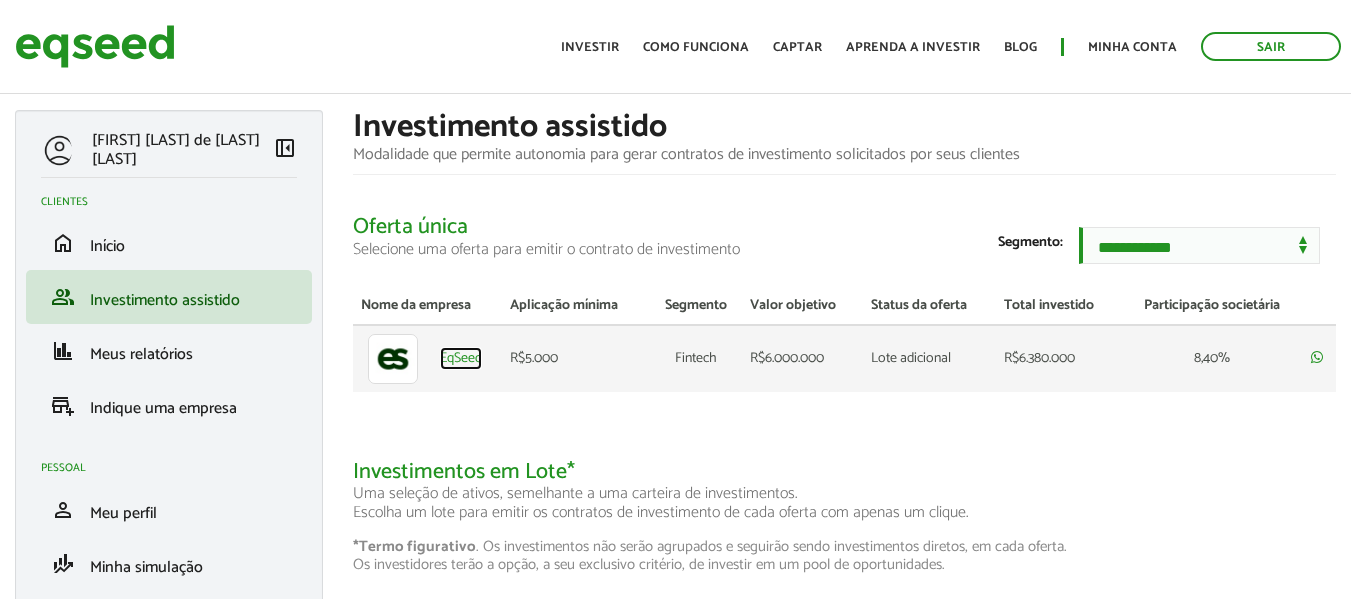 click on "EqSeed" at bounding box center [461, 359] 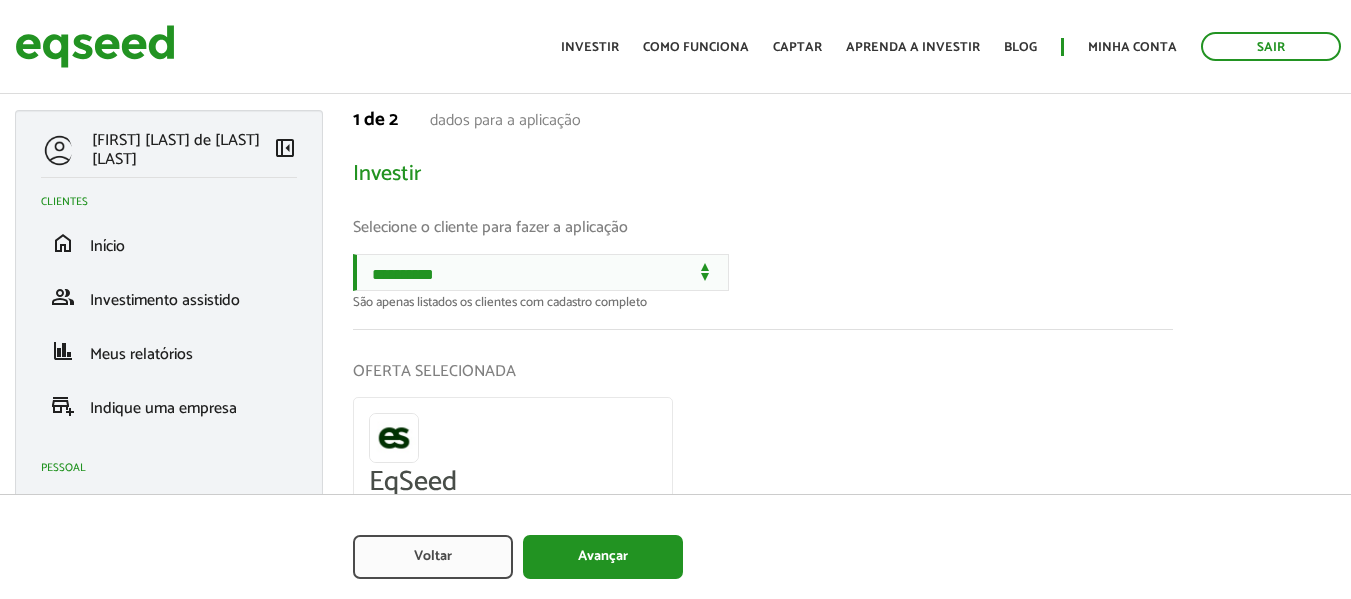 scroll, scrollTop: 0, scrollLeft: 0, axis: both 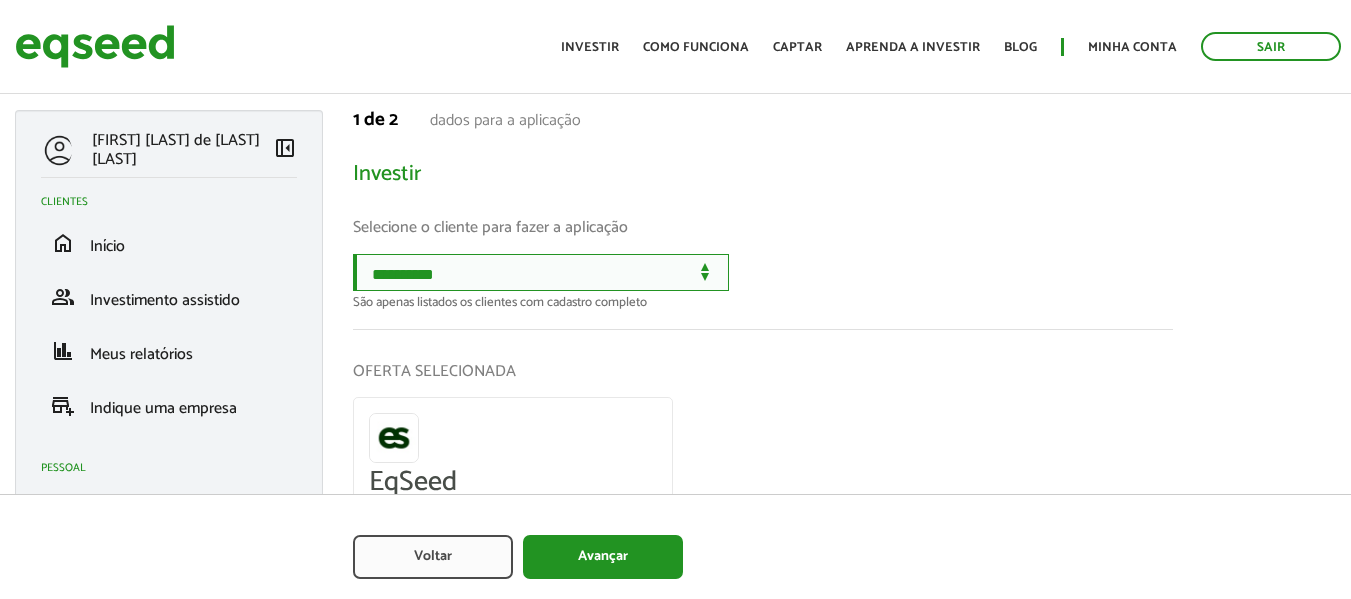 click on "**********" at bounding box center (541, 272) 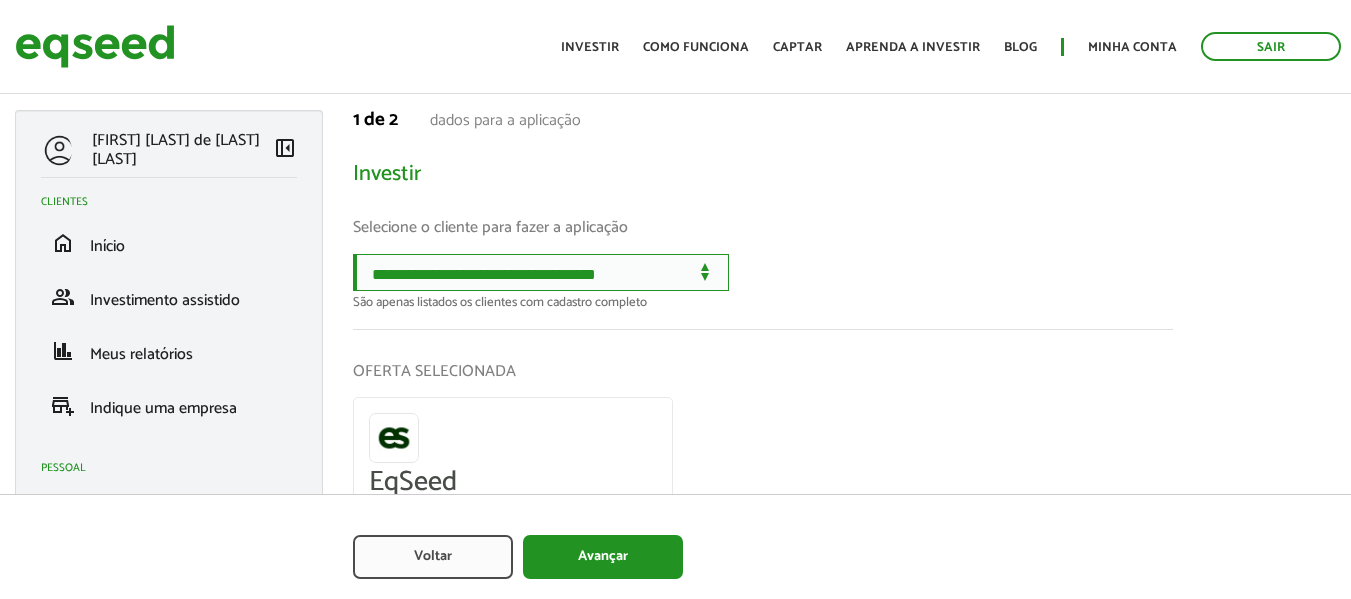 click on "**********" at bounding box center (541, 272) 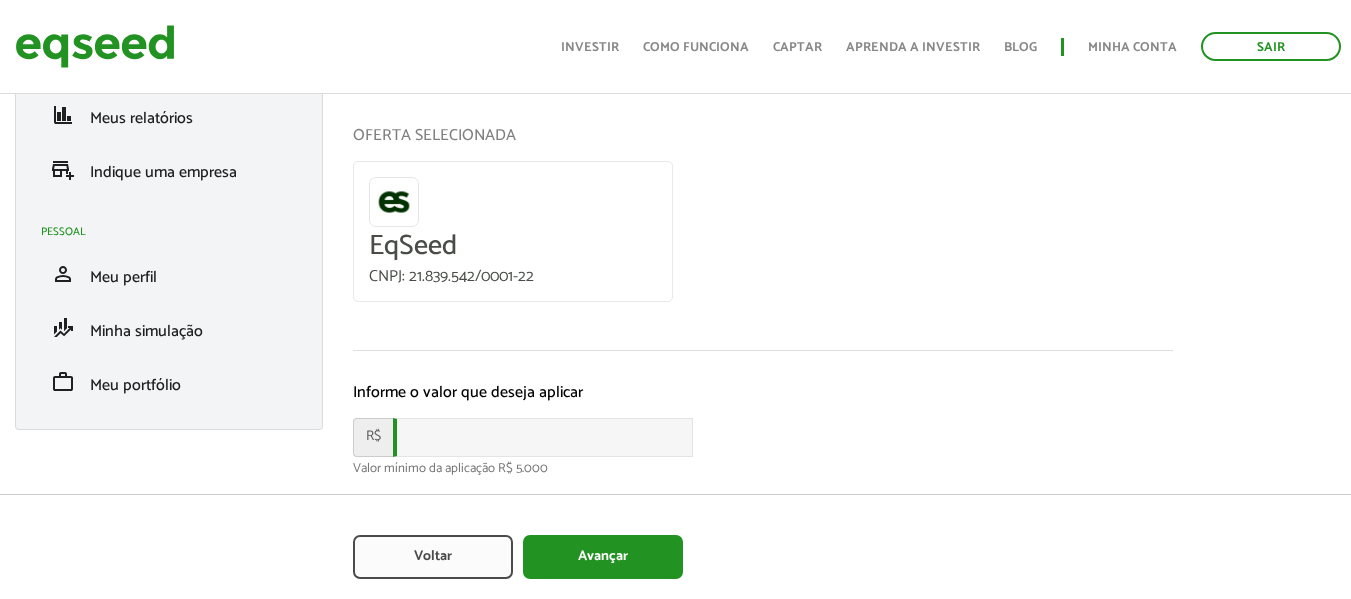scroll, scrollTop: 284, scrollLeft: 0, axis: vertical 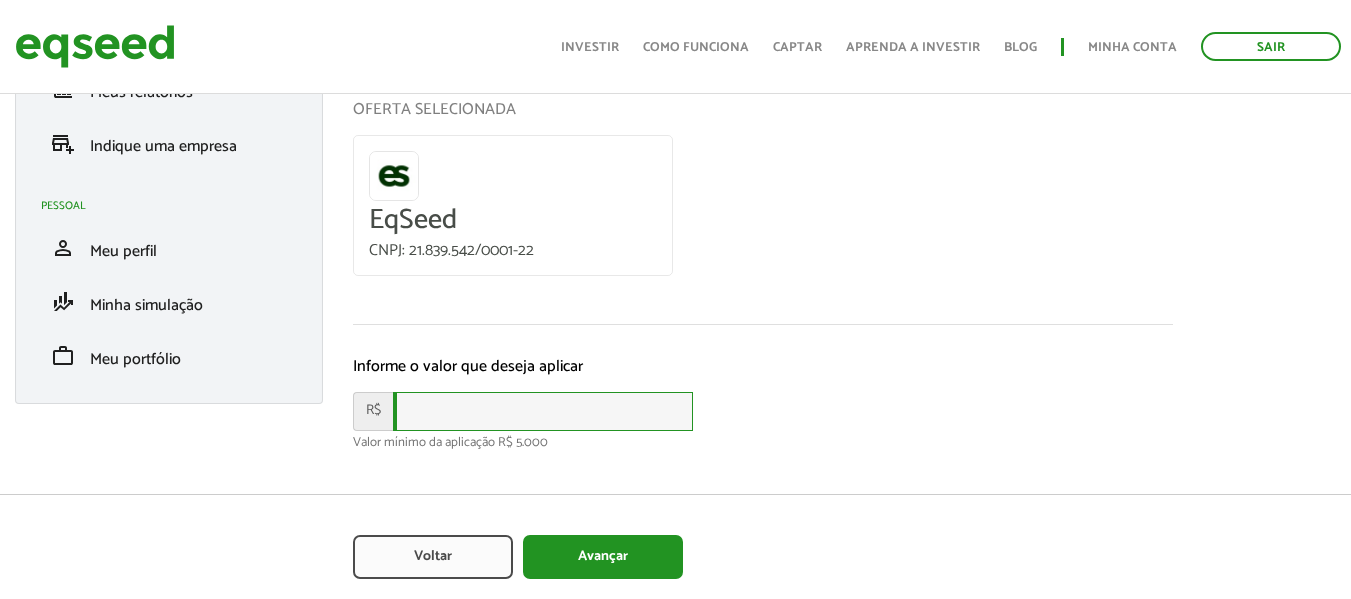 click at bounding box center (543, 411) 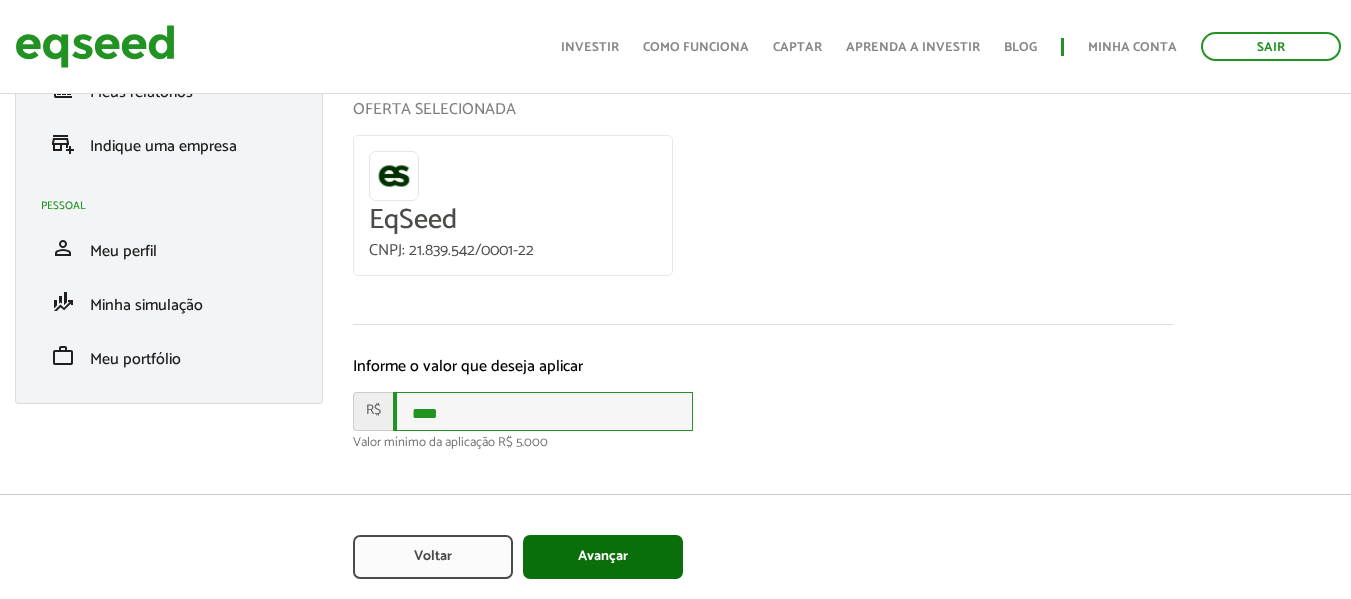 type on "****" 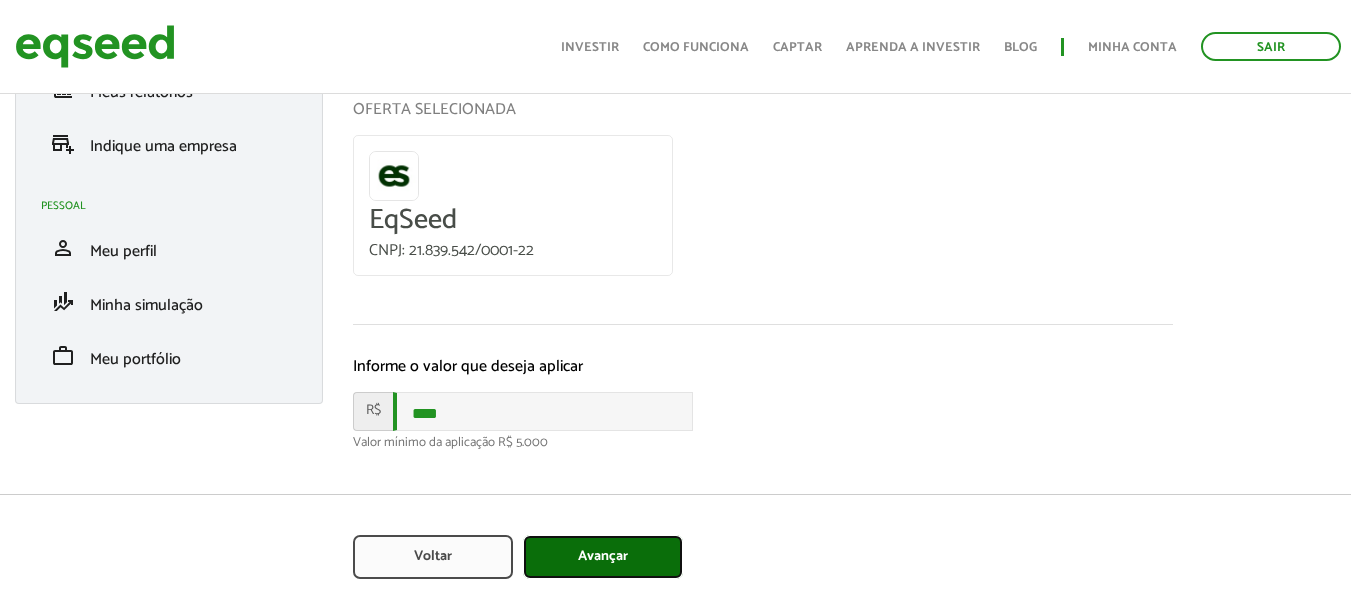 click on "Avançar" at bounding box center [603, 557] 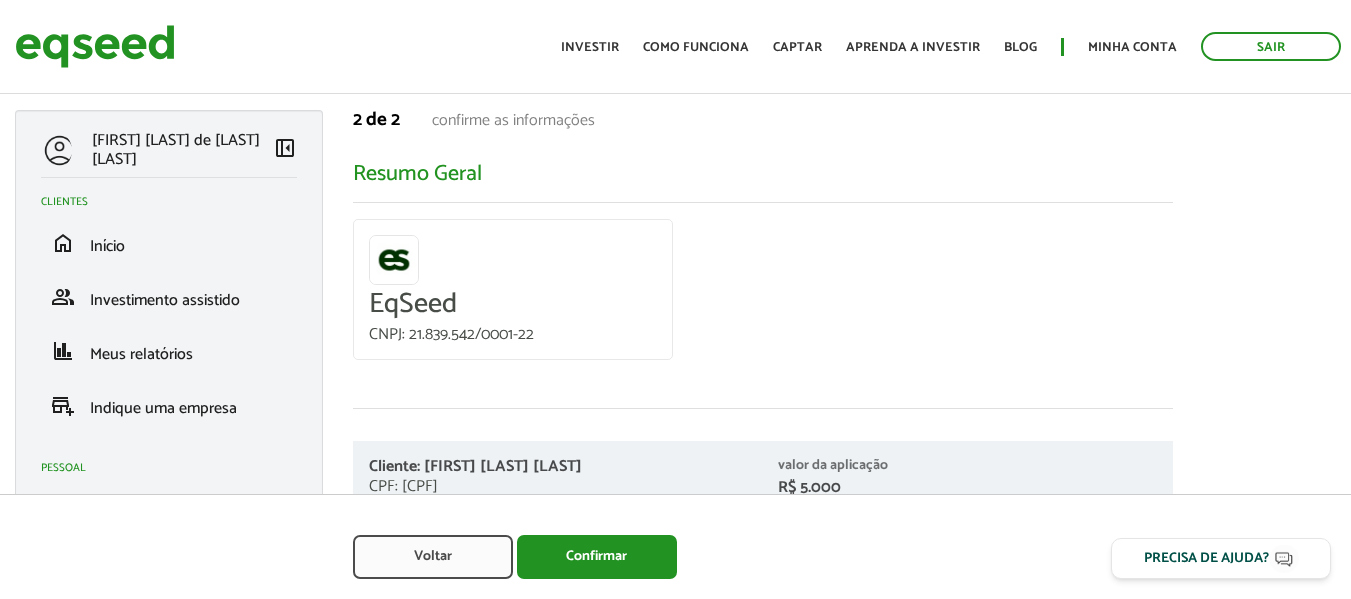 scroll, scrollTop: 0, scrollLeft: 0, axis: both 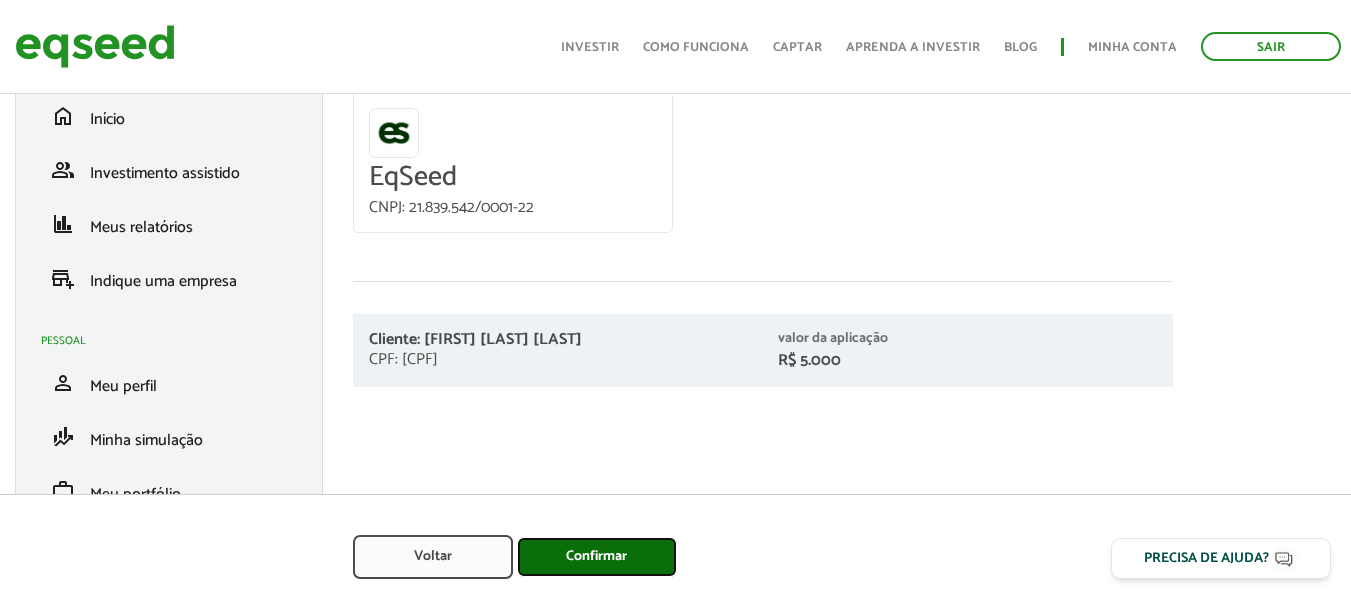 click on "Confirmar" at bounding box center (597, 557) 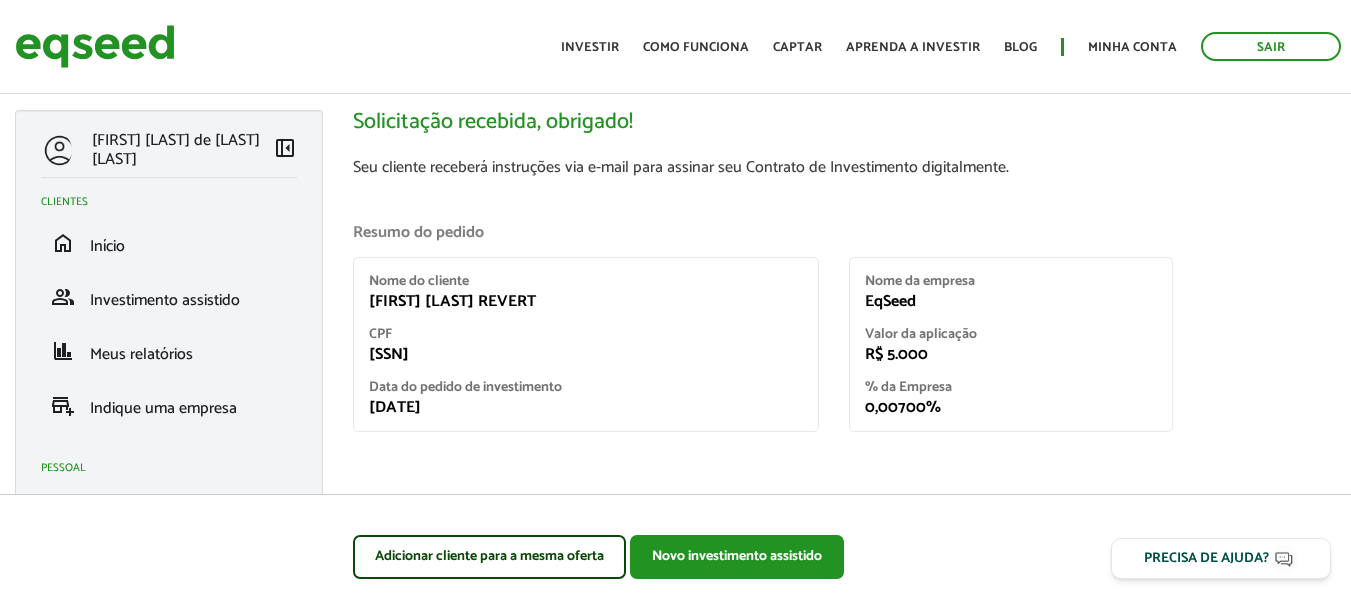 scroll, scrollTop: 0, scrollLeft: 0, axis: both 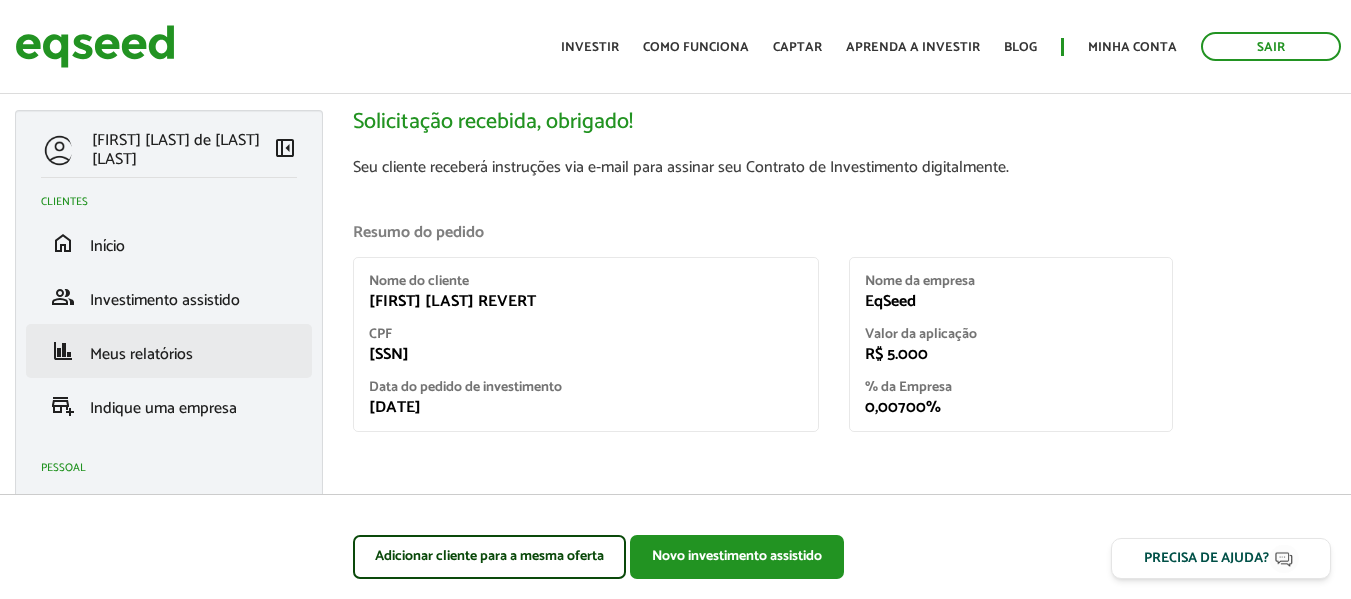 click on "finance Meus relatórios" at bounding box center [169, 351] 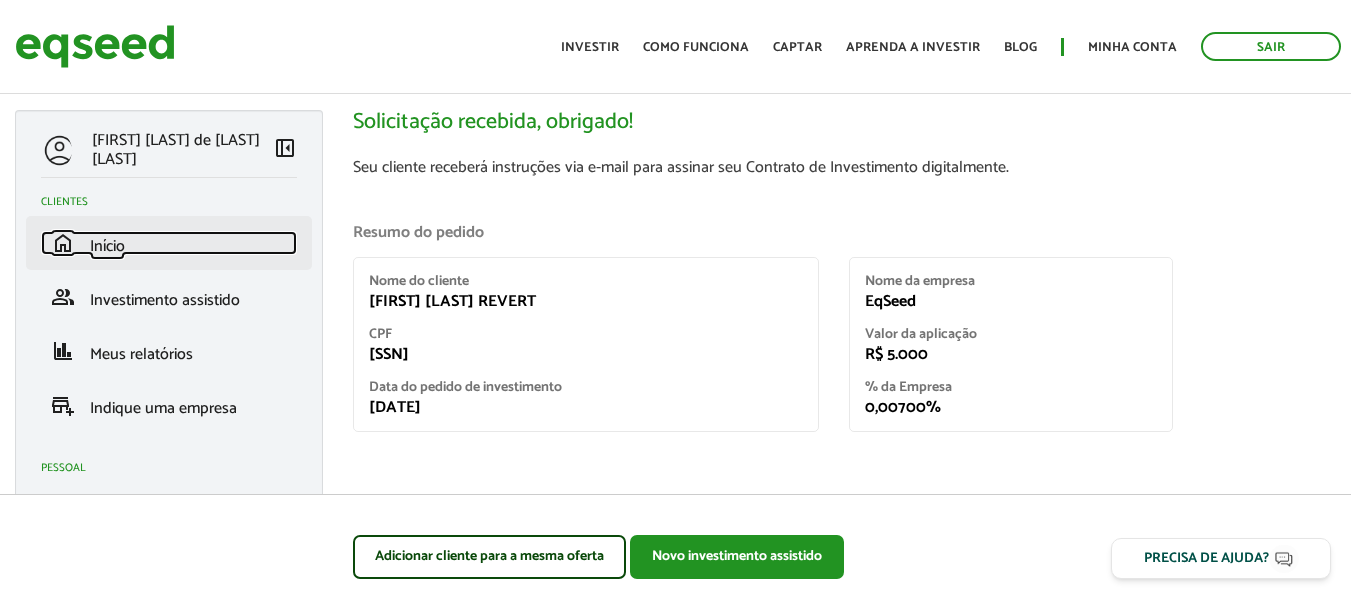 click on "home Início" at bounding box center (169, 243) 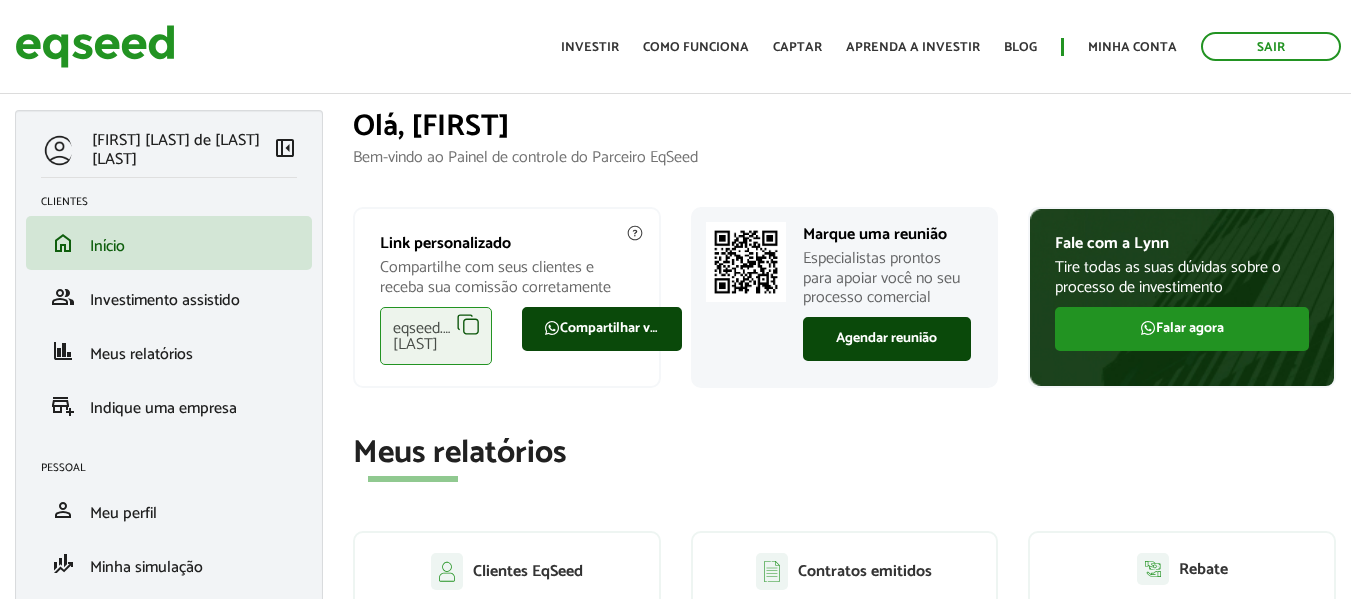 scroll, scrollTop: 0, scrollLeft: 0, axis: both 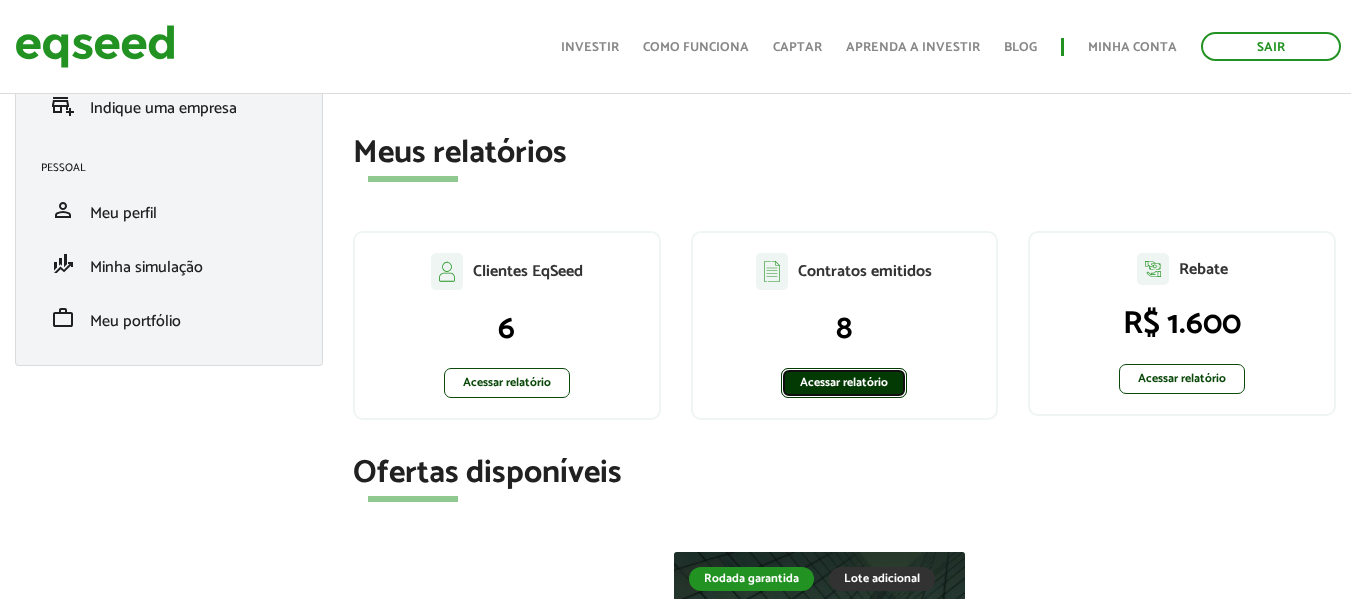 click on "Acessar relatório" at bounding box center [844, 383] 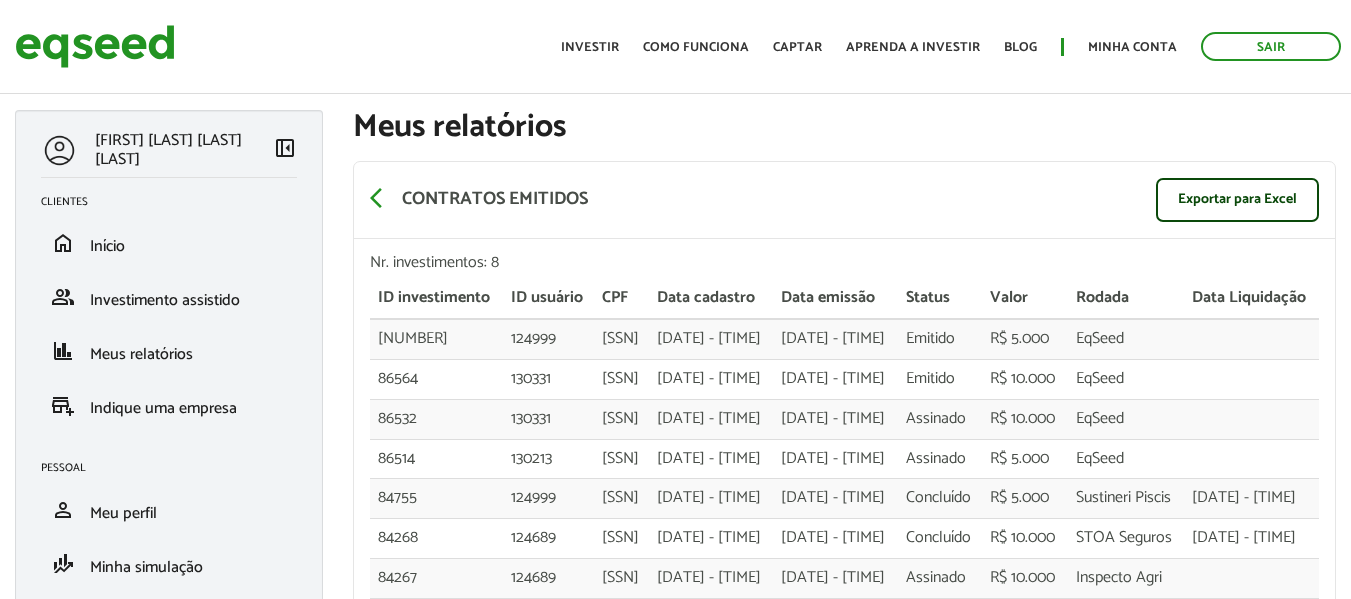 scroll, scrollTop: 0, scrollLeft: 0, axis: both 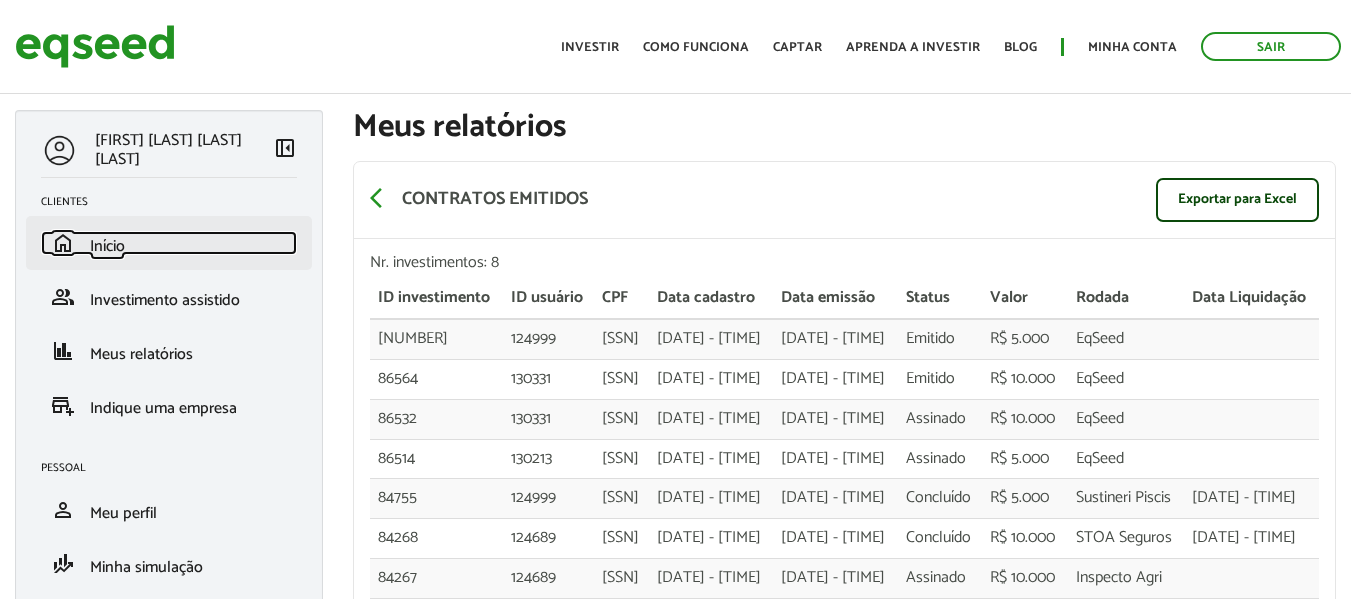 click on "Início" at bounding box center (107, 246) 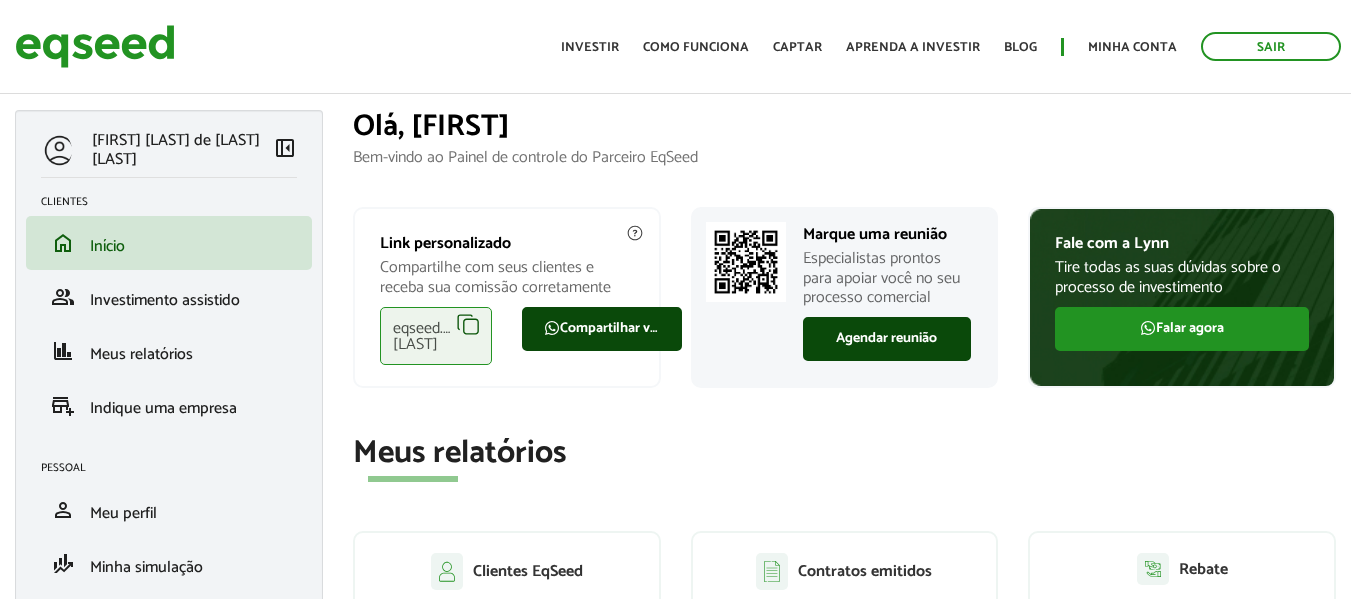 scroll, scrollTop: 0, scrollLeft: 0, axis: both 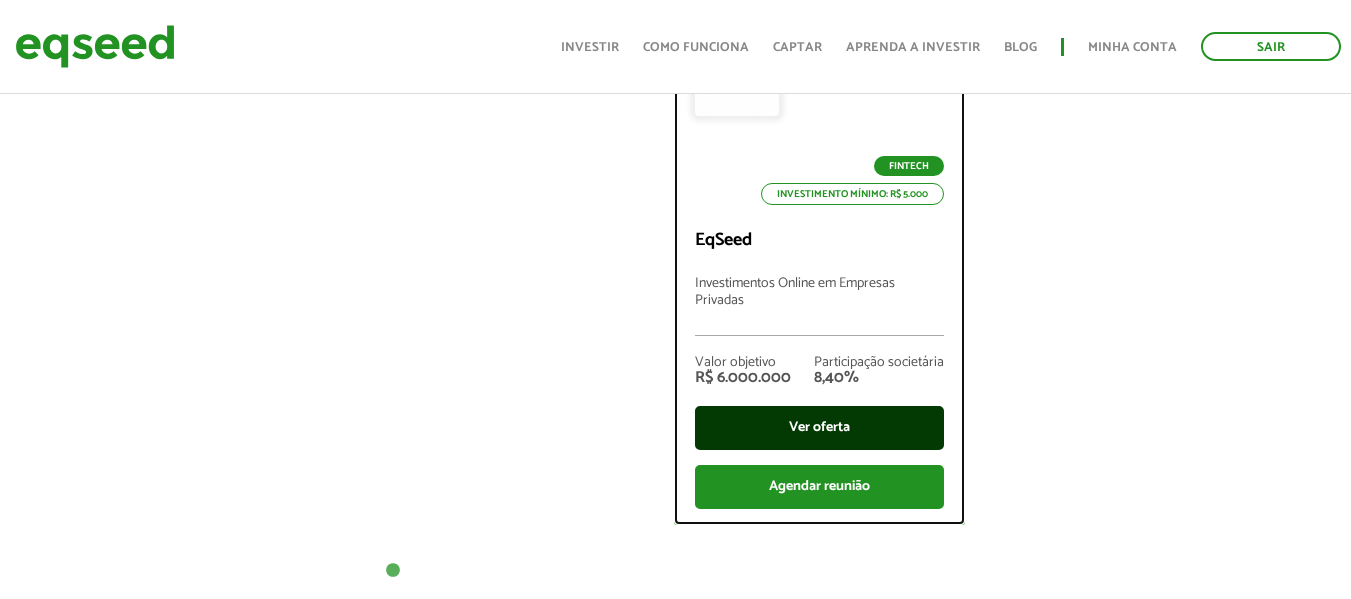 click on "Ver oferta" at bounding box center [819, 428] 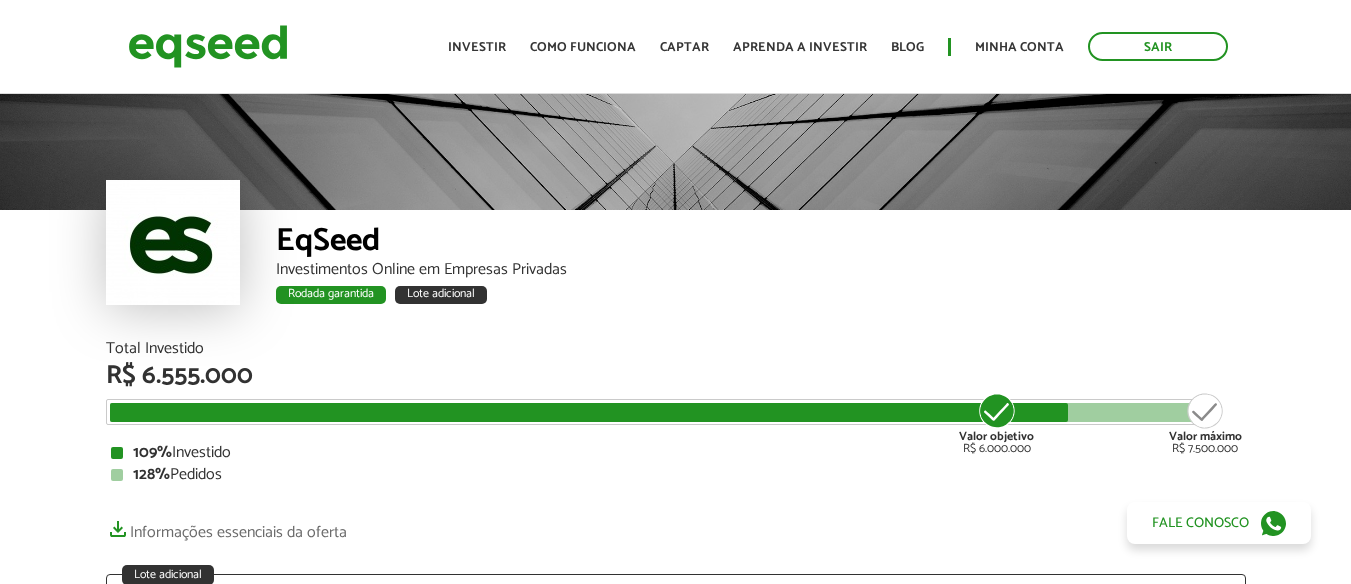 scroll, scrollTop: 0, scrollLeft: 0, axis: both 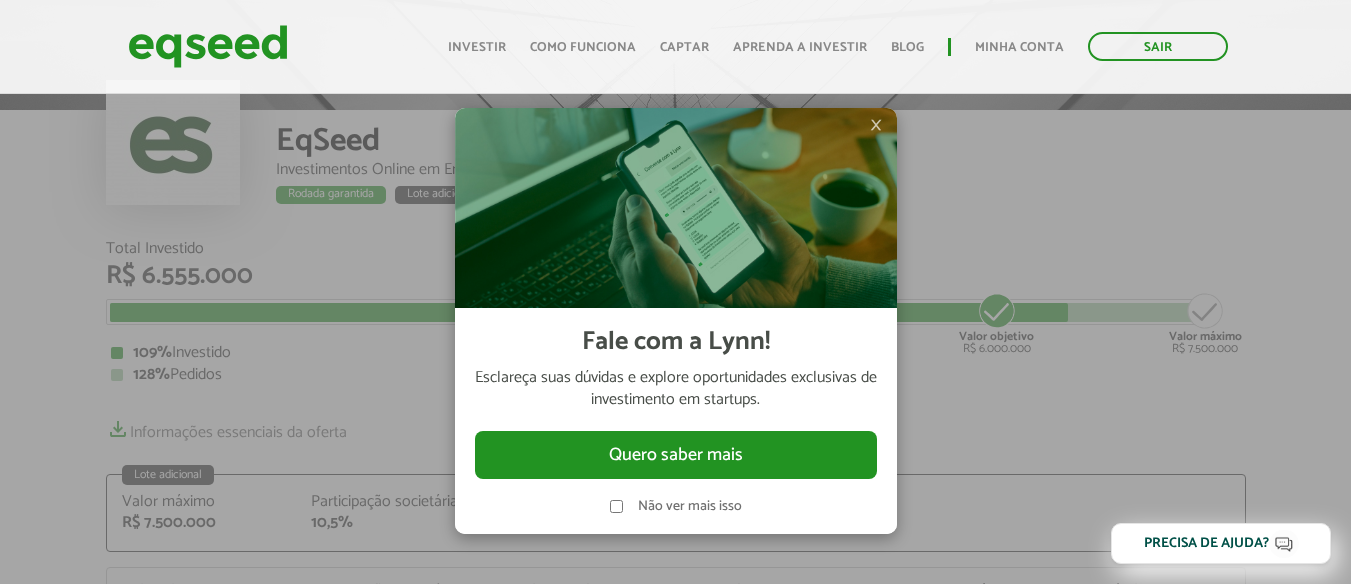 click on "×" at bounding box center (876, 125) 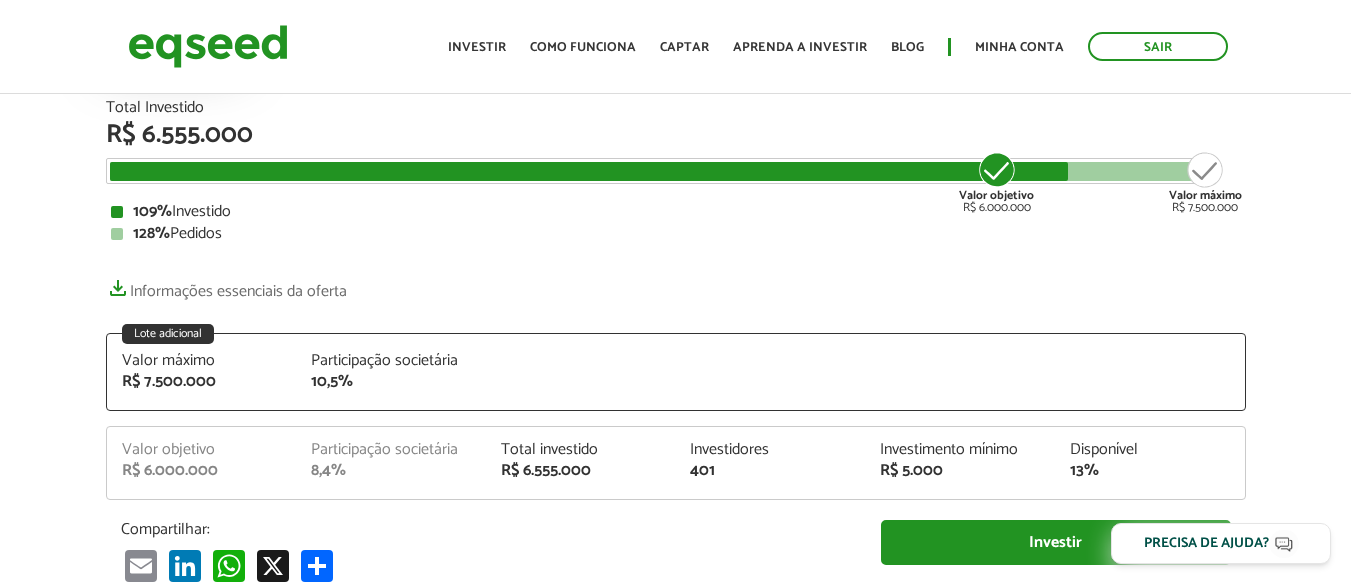 scroll, scrollTop: 0, scrollLeft: 0, axis: both 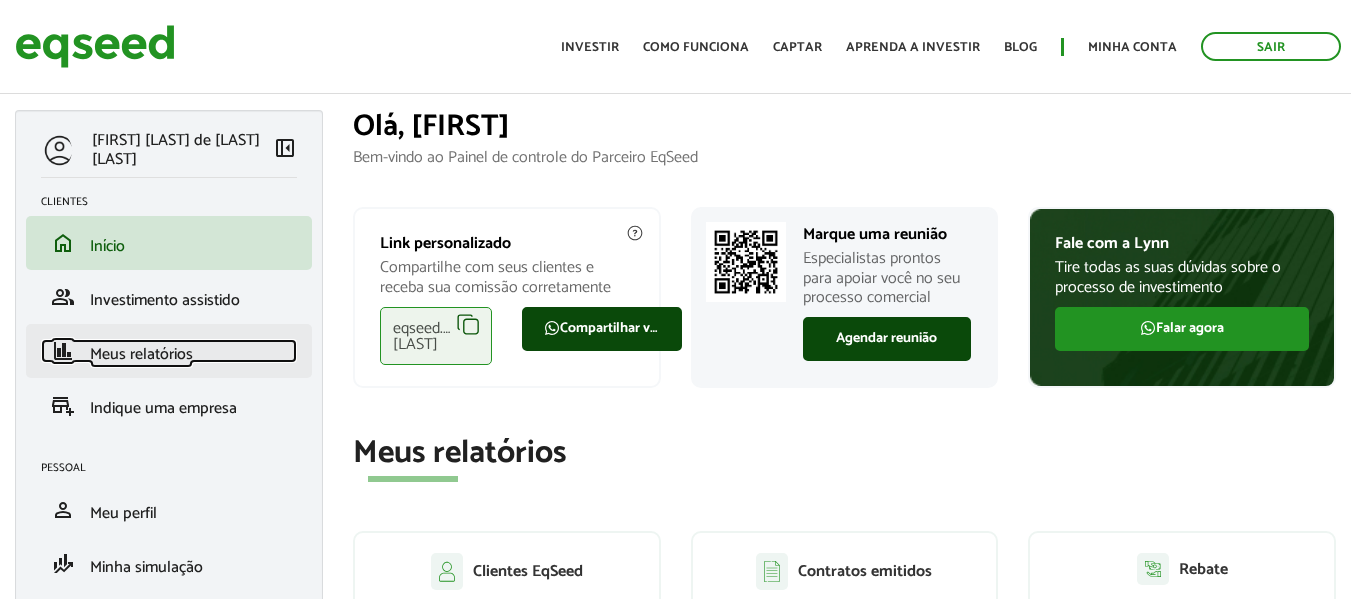click on "finance Meus relatórios" at bounding box center (169, 351) 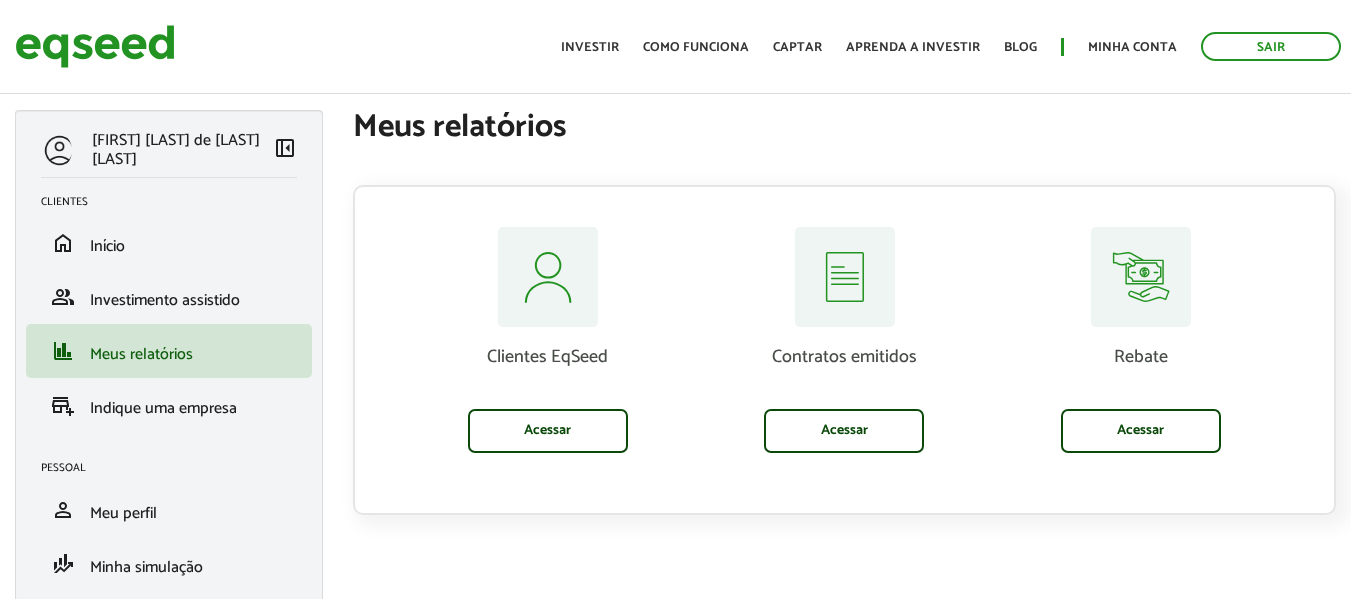 scroll, scrollTop: 0, scrollLeft: 0, axis: both 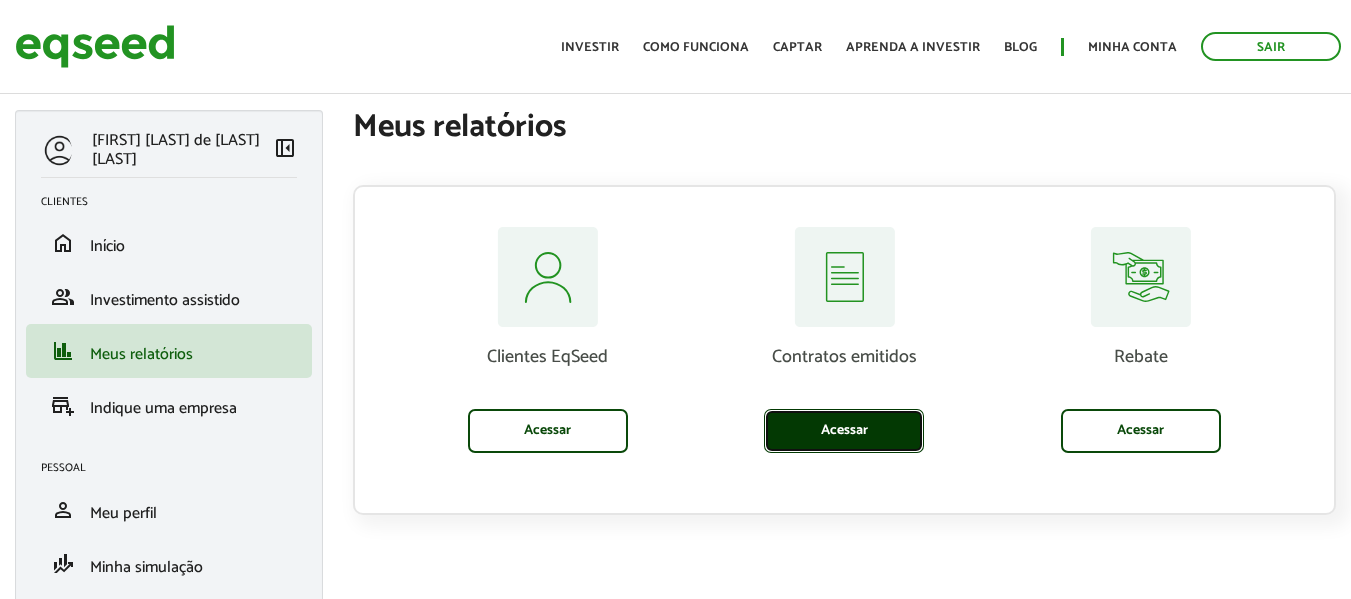 click on "Acessar" at bounding box center (844, 431) 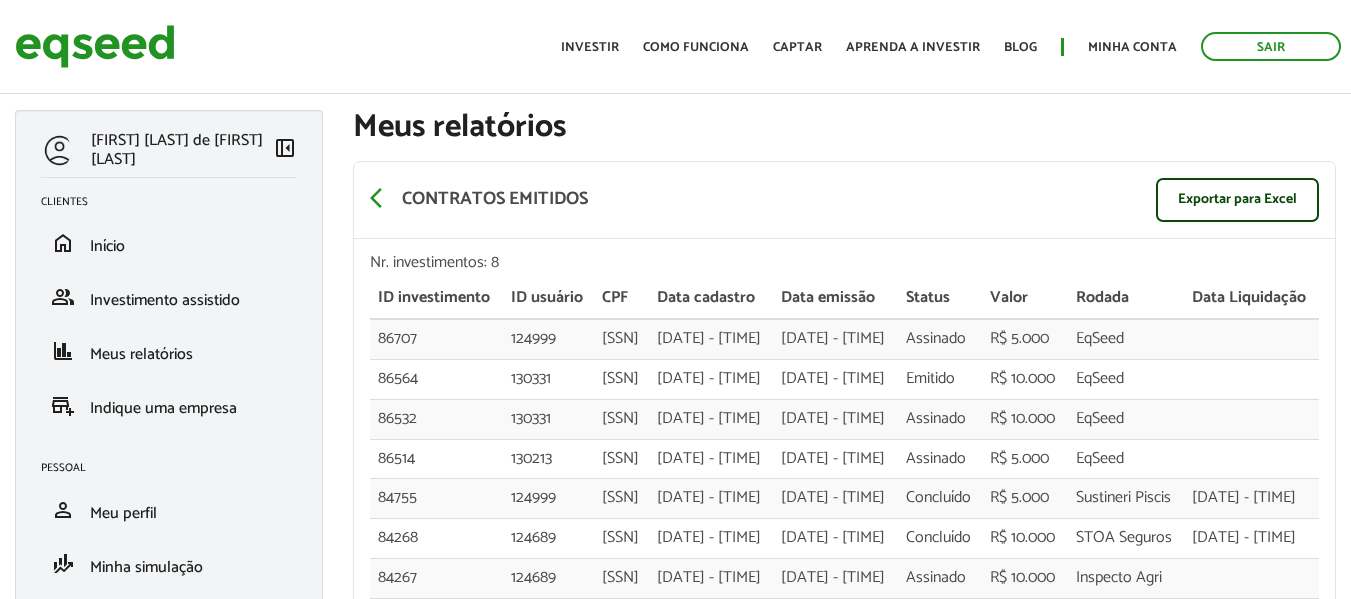 scroll, scrollTop: 0, scrollLeft: 0, axis: both 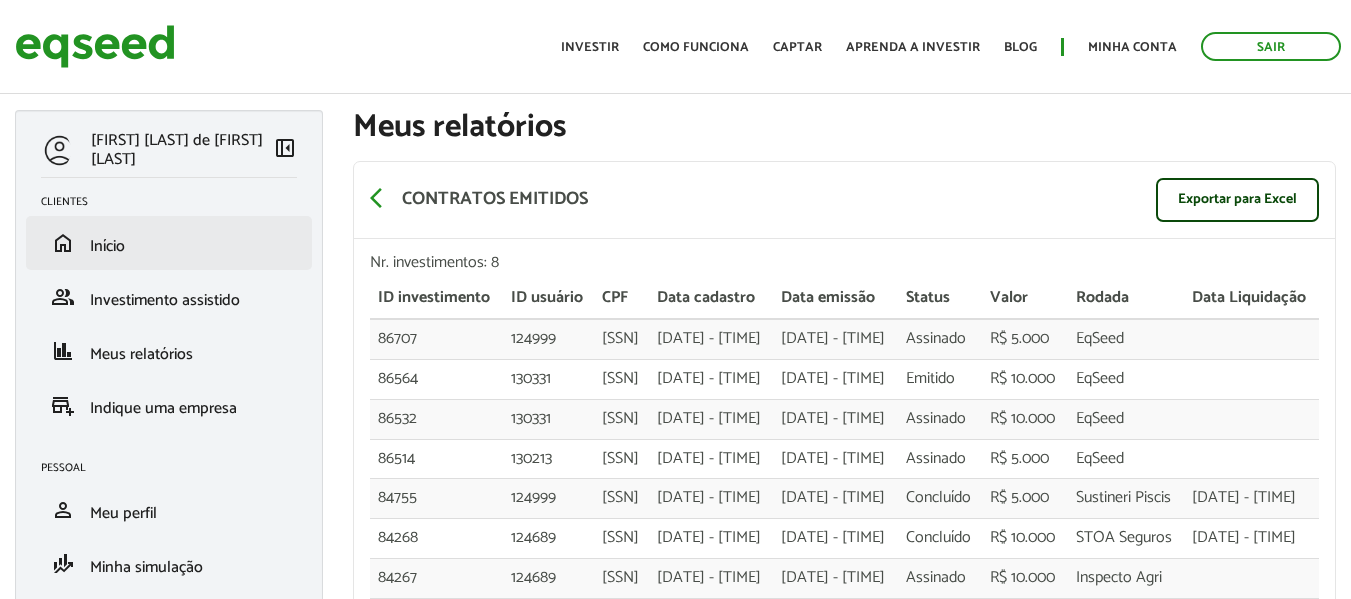 click on "home Início" at bounding box center (169, 243) 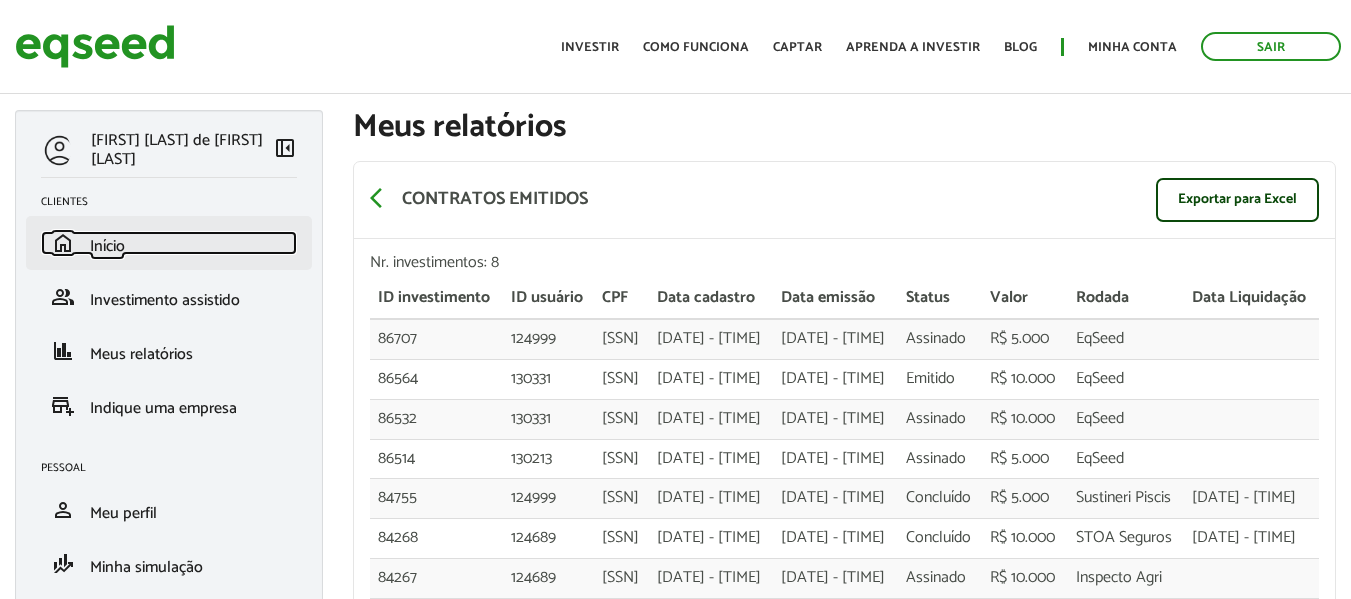 click on "Início" at bounding box center (107, 246) 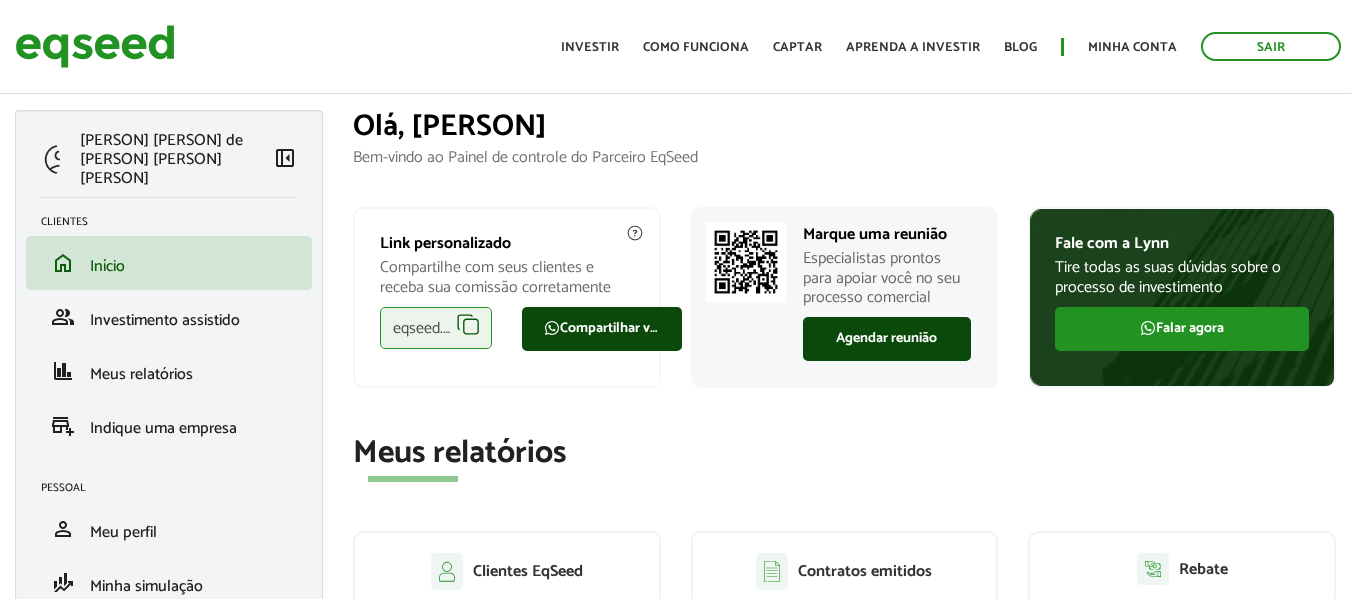 scroll, scrollTop: 0, scrollLeft: 0, axis: both 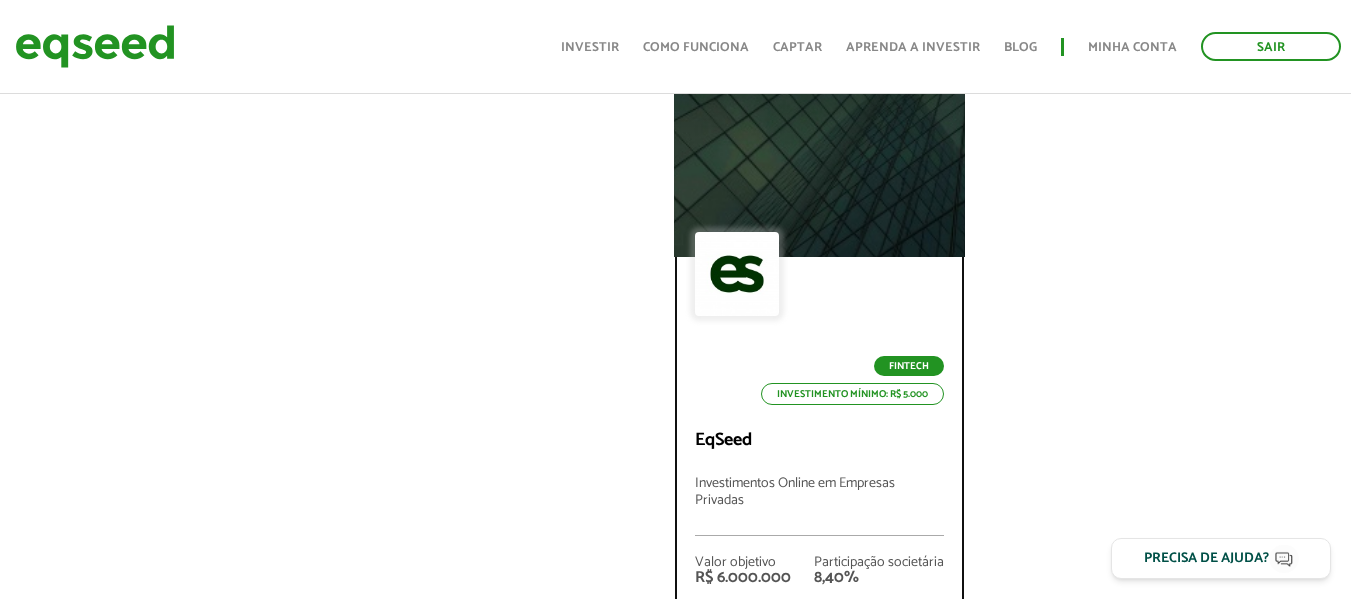 click on "EqSeed" at bounding box center [819, 441] 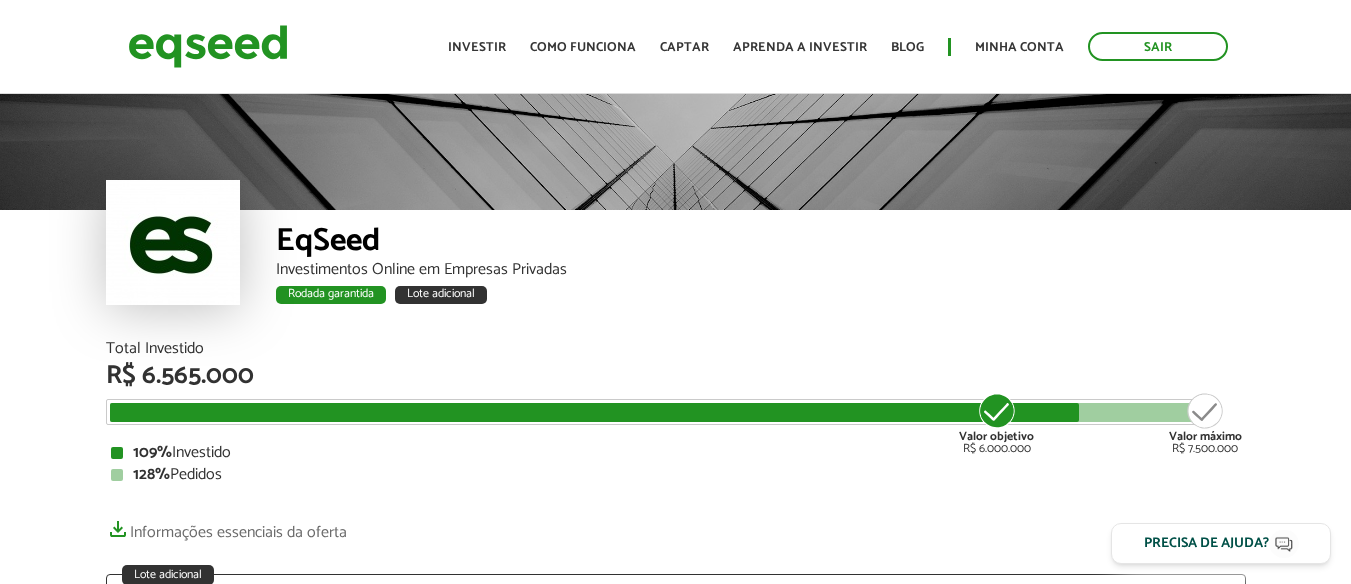 scroll, scrollTop: 0, scrollLeft: 0, axis: both 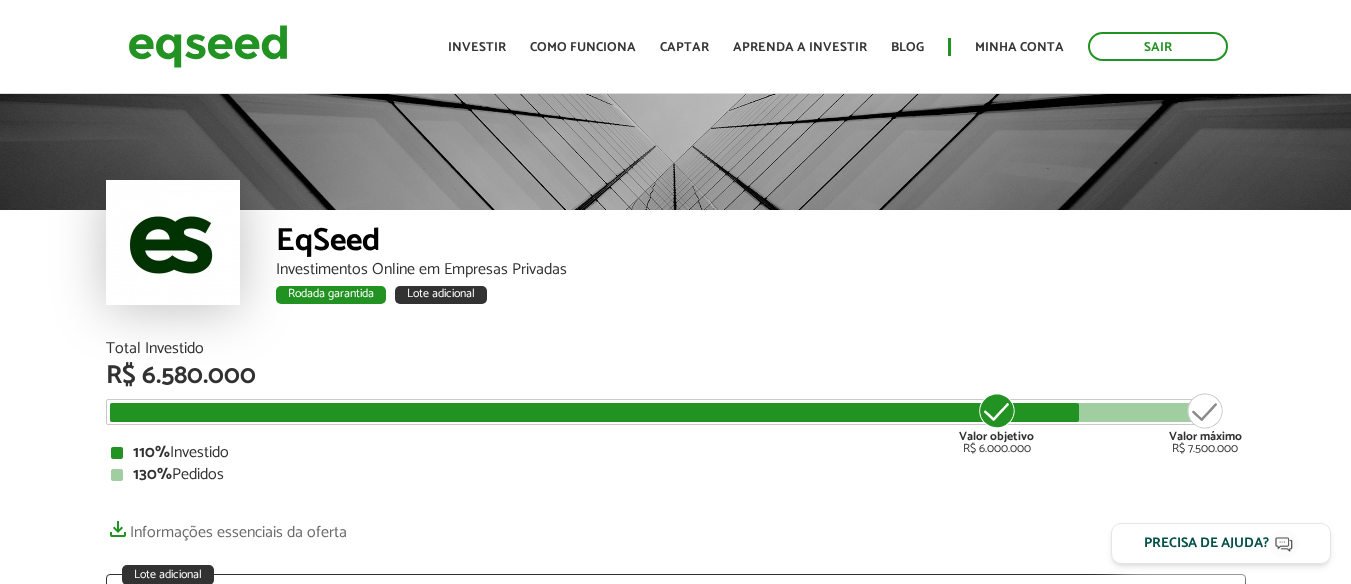 click on "Rodada garantida                Lote adicional" at bounding box center (761, 298) 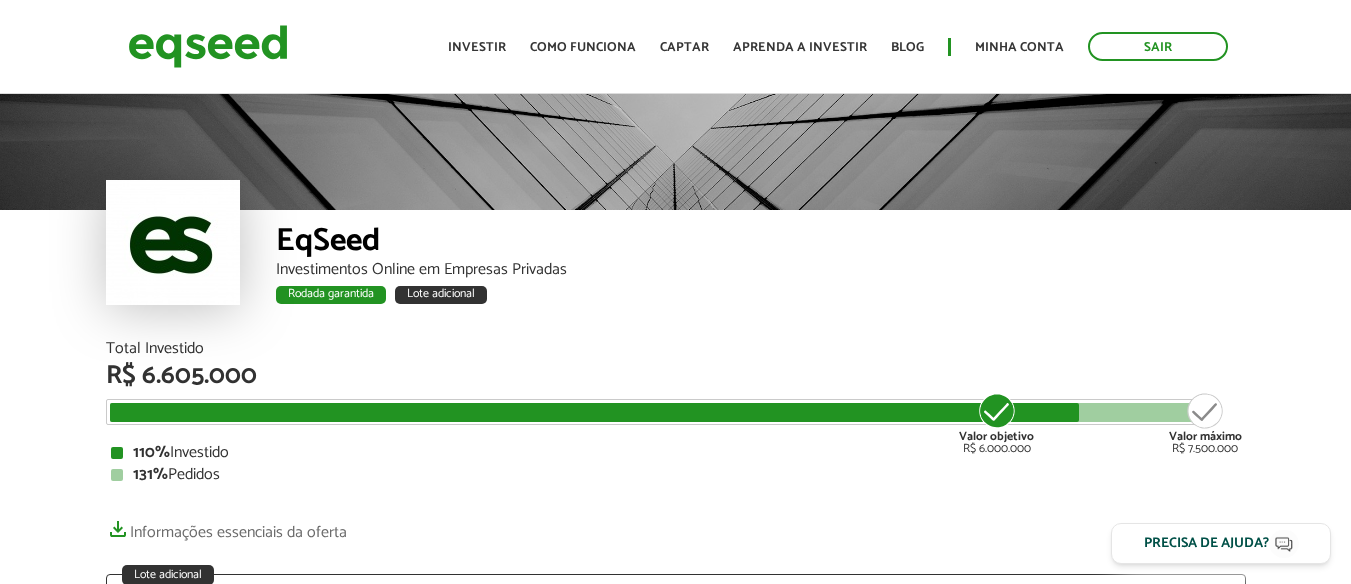 scroll, scrollTop: 0, scrollLeft: 0, axis: both 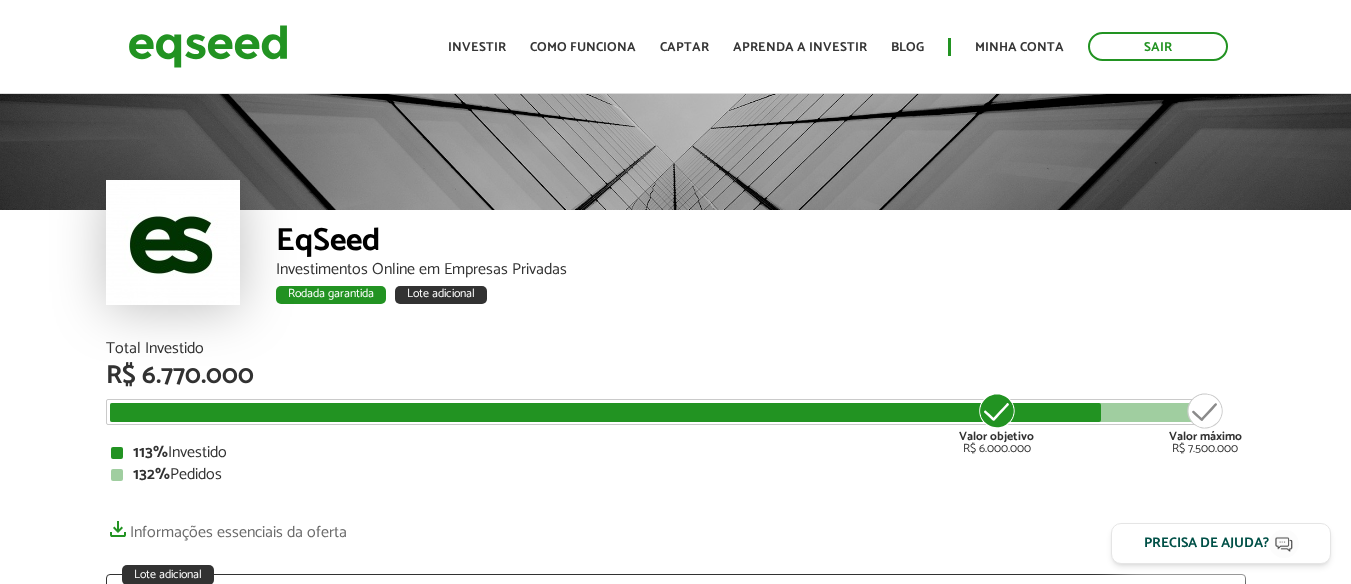 click on "Rodada garantida                Lote adicional" at bounding box center (761, 298) 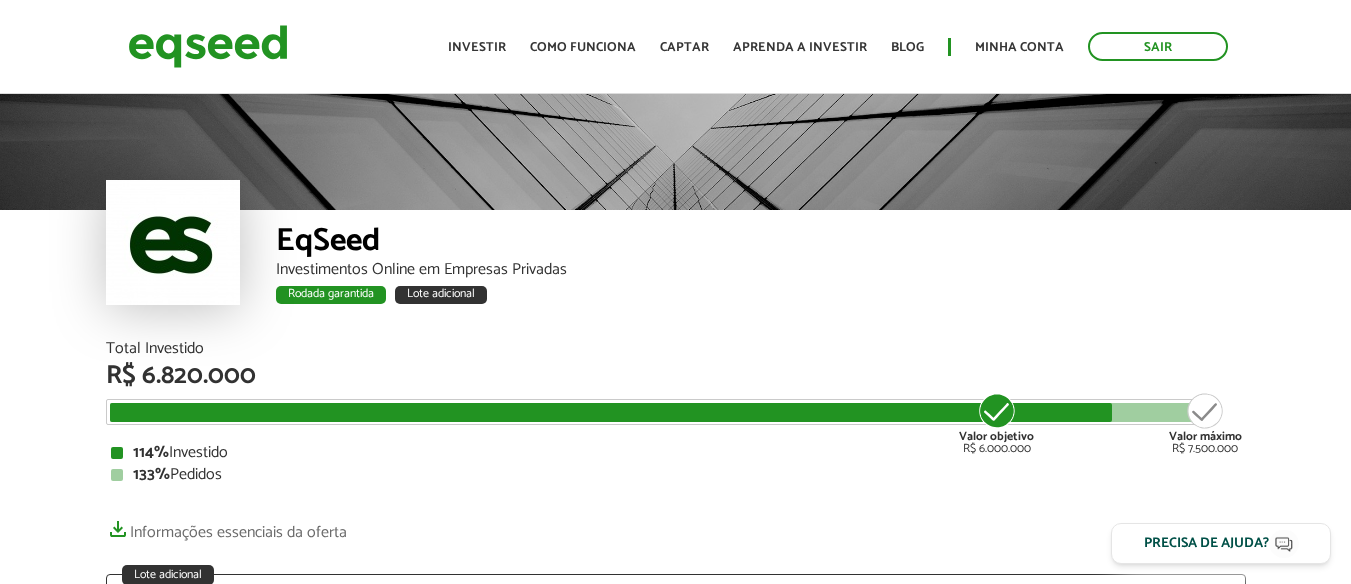 scroll, scrollTop: 0, scrollLeft: 0, axis: both 